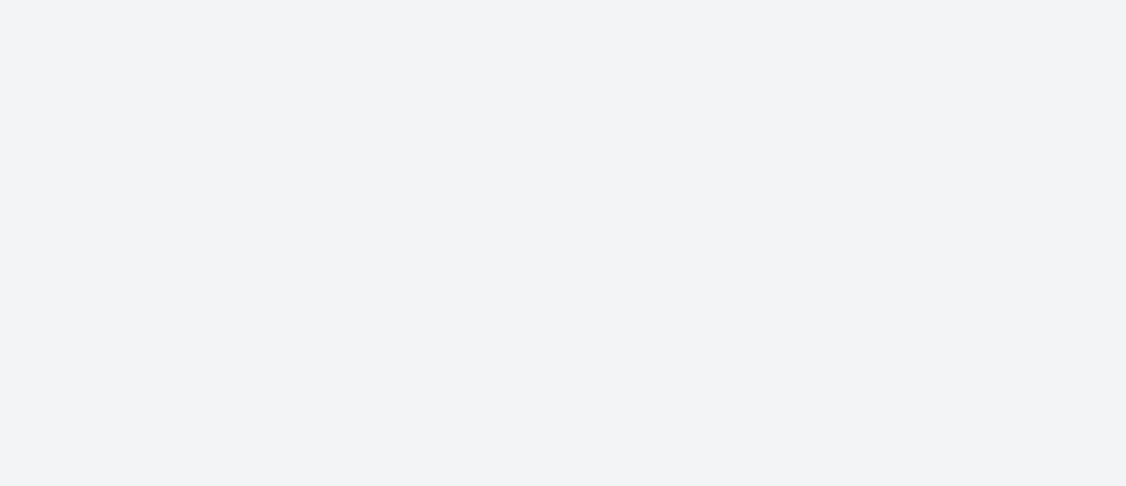 scroll, scrollTop: 0, scrollLeft: 0, axis: both 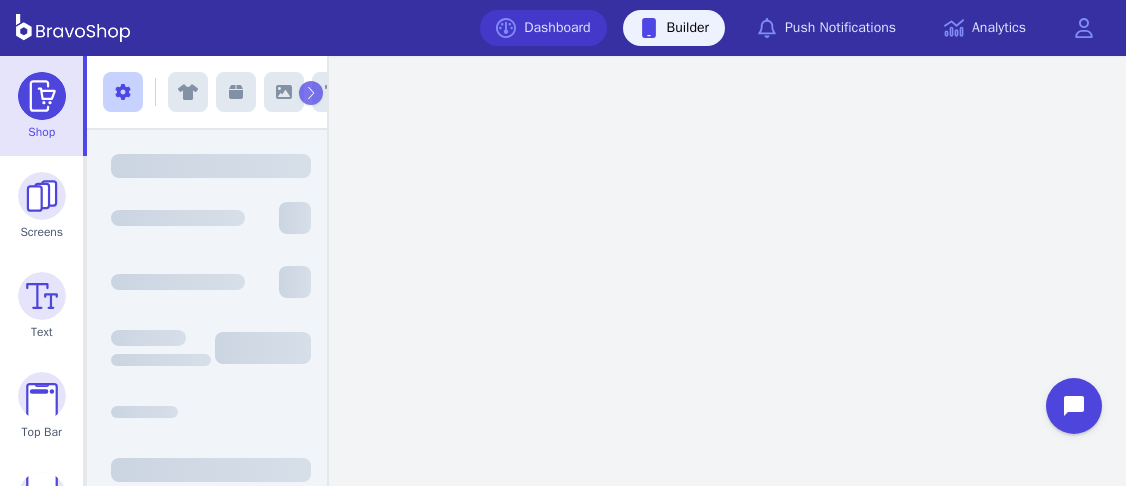 click on "Dashboard" at bounding box center (543, 28) 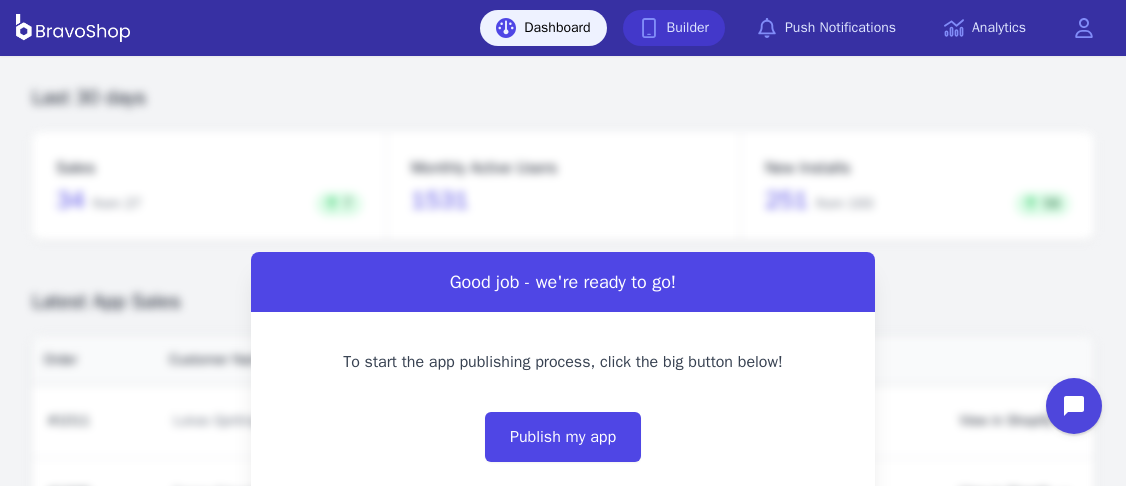 click on "Builder" at bounding box center (674, 28) 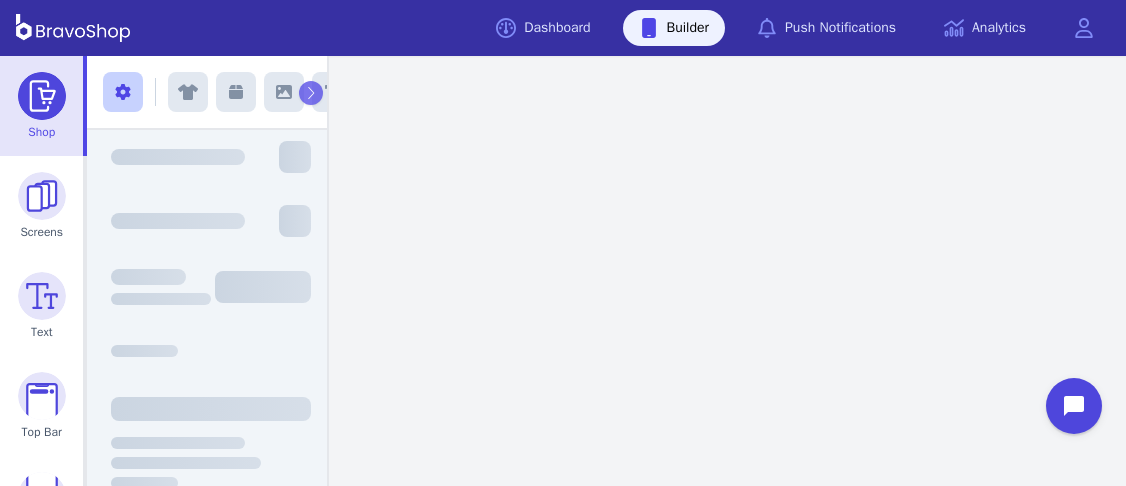 scroll, scrollTop: 66, scrollLeft: 0, axis: vertical 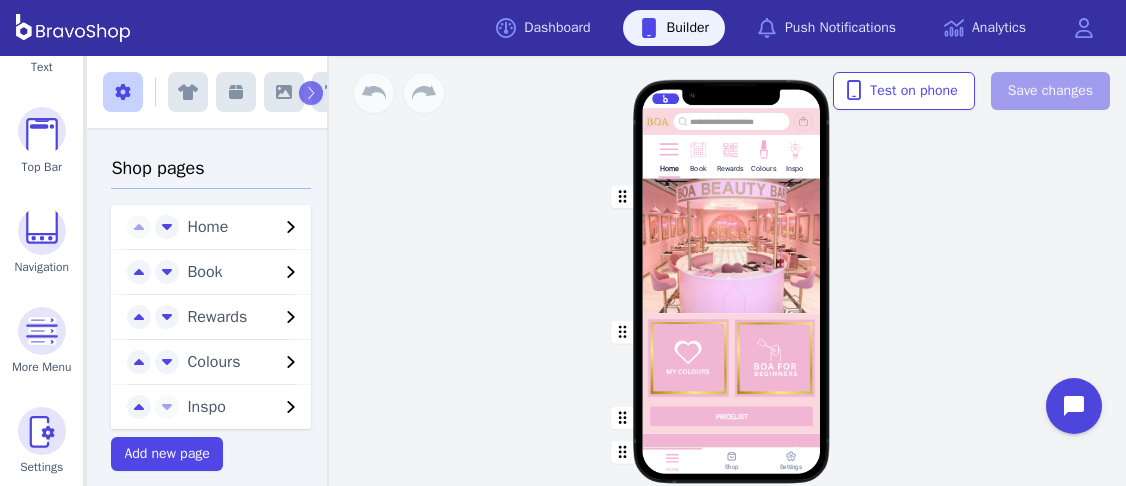 click at bounding box center (668, 148) 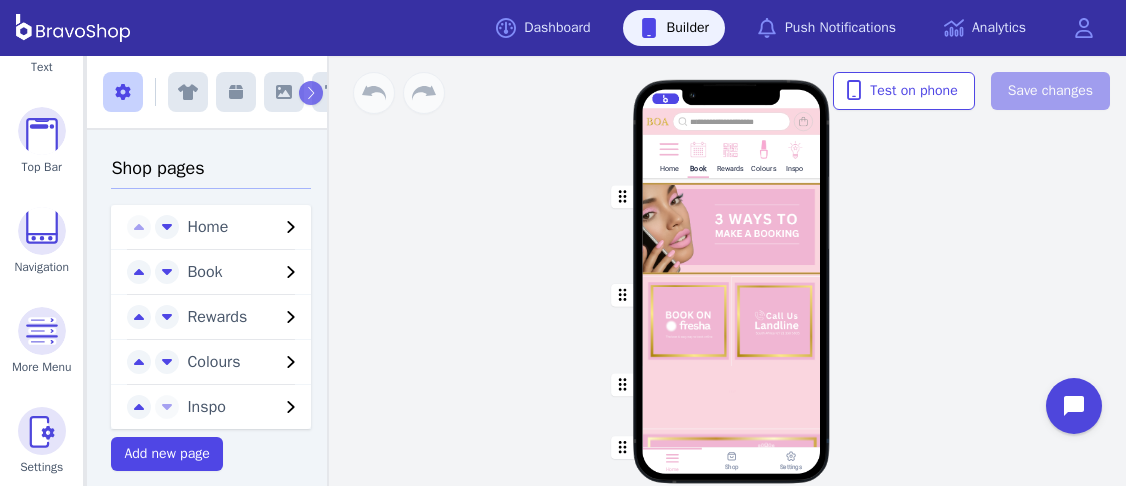 click at bounding box center [732, 227] 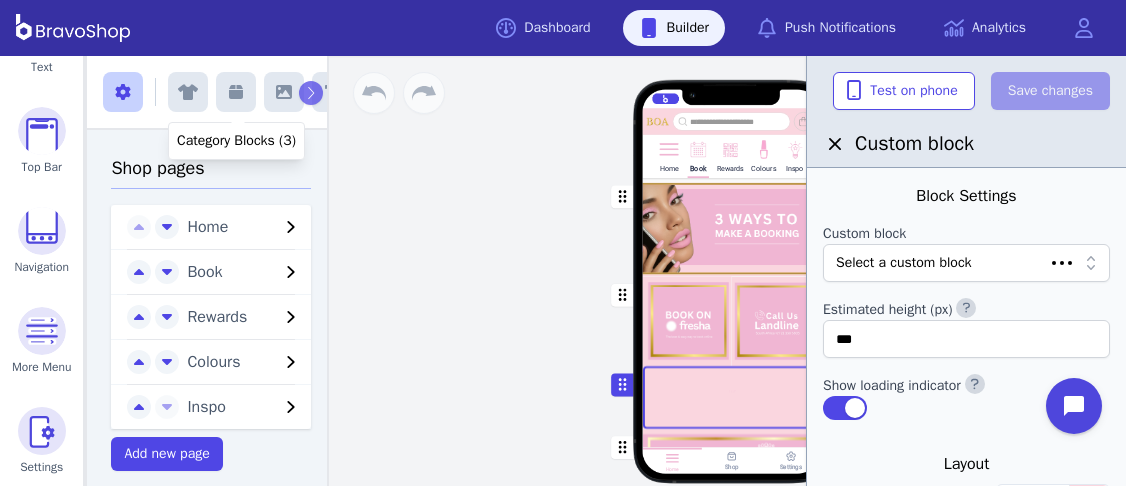 click at bounding box center [236, 92] 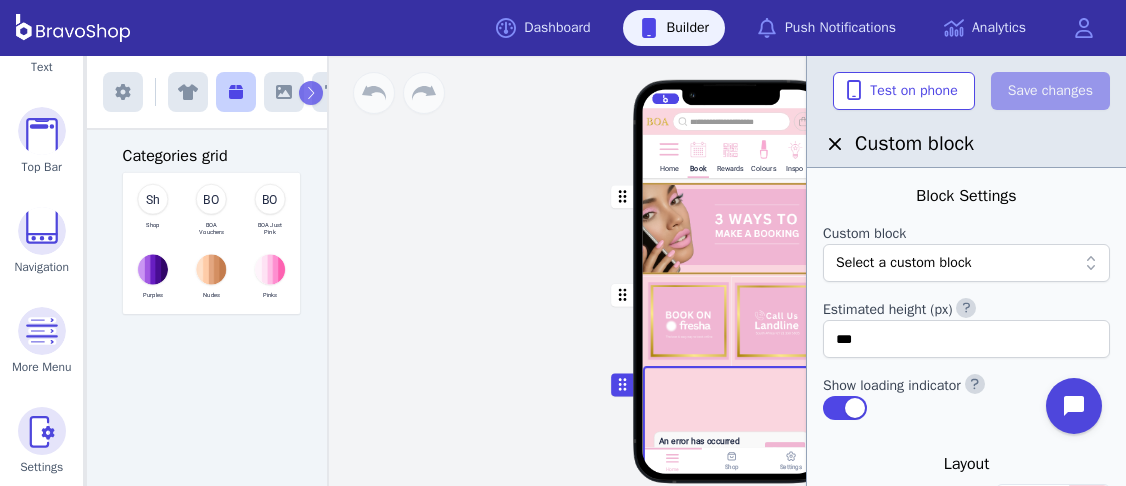 scroll, scrollTop: 205, scrollLeft: 0, axis: vertical 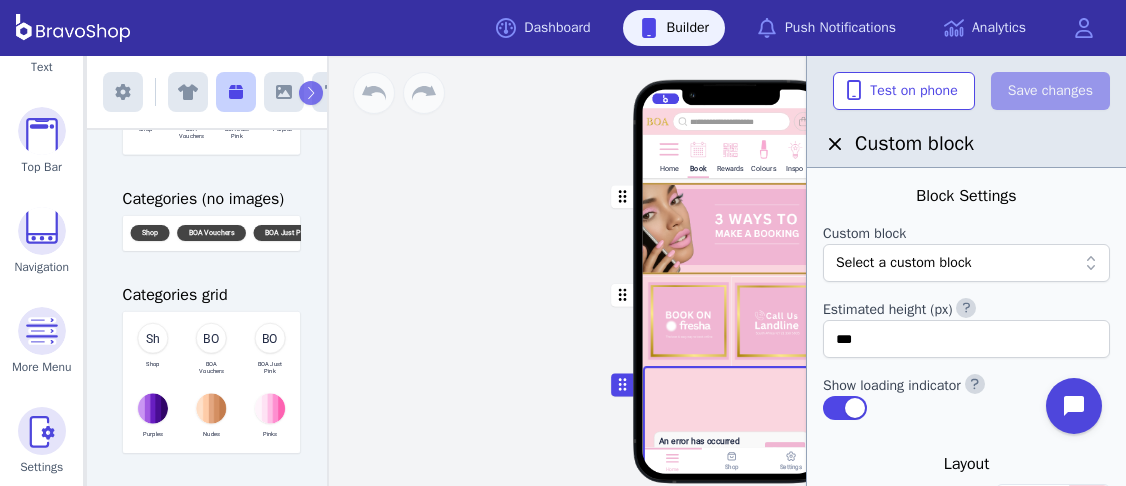 click at bounding box center [284, 92] 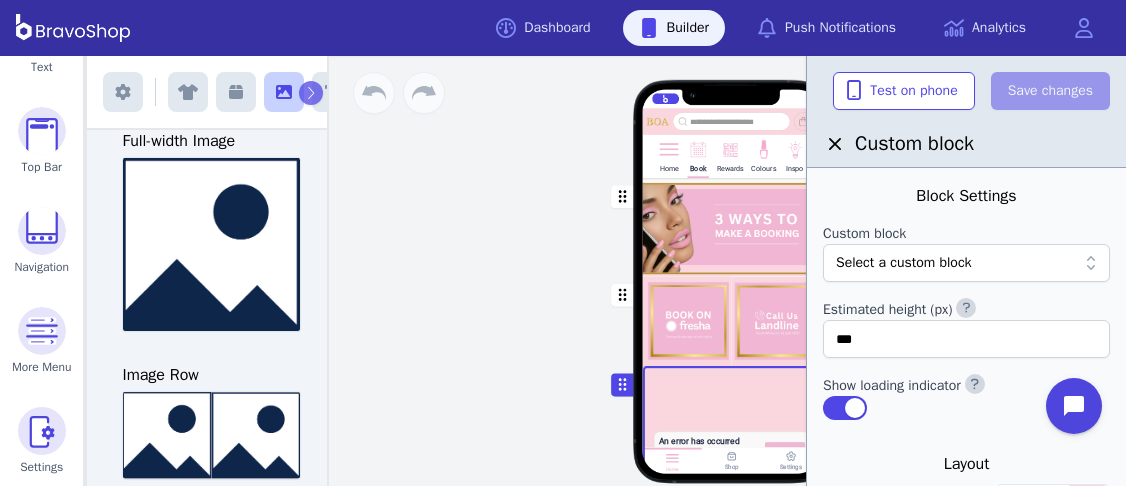 scroll, scrollTop: 246, scrollLeft: 0, axis: vertical 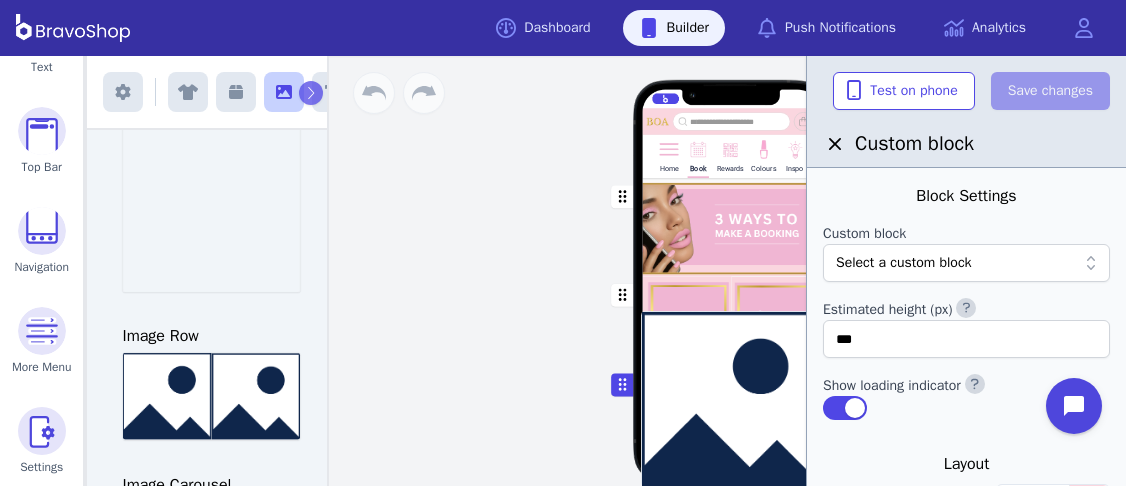 drag, startPoint x: 227, startPoint y: 195, endPoint x: 749, endPoint y: 354, distance: 545.67847 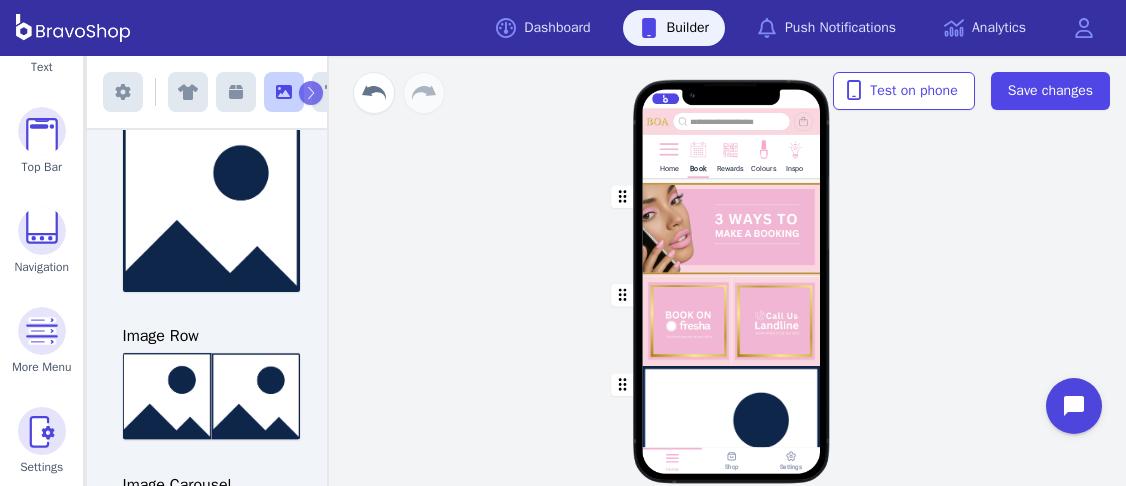 click at bounding box center (732, 227) 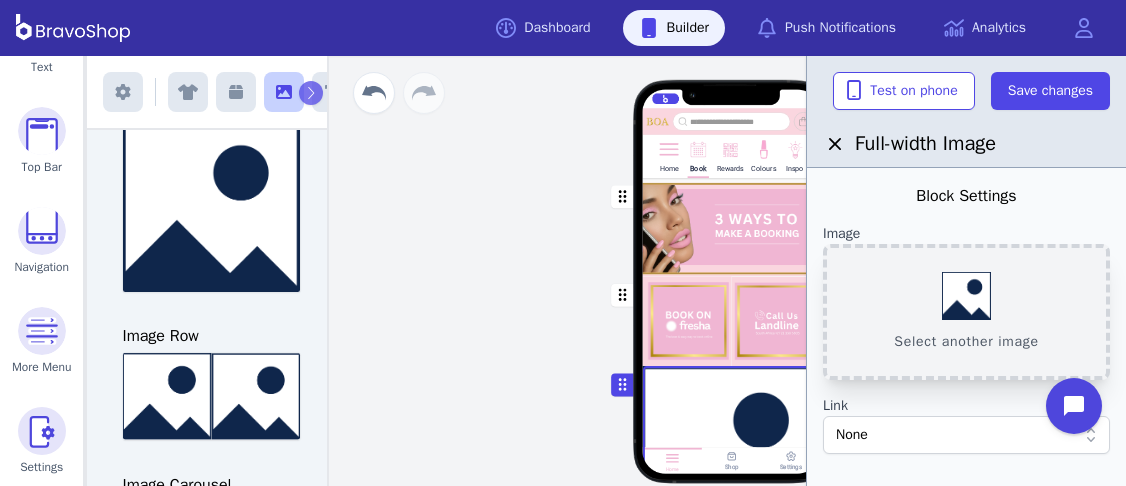 click on "Select another image" at bounding box center [966, 312] 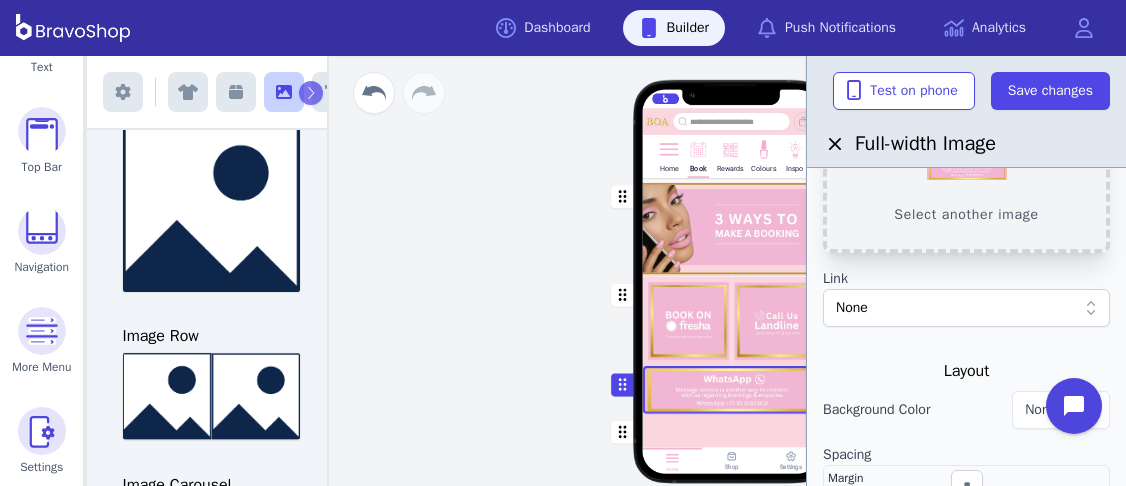 scroll, scrollTop: 126, scrollLeft: 0, axis: vertical 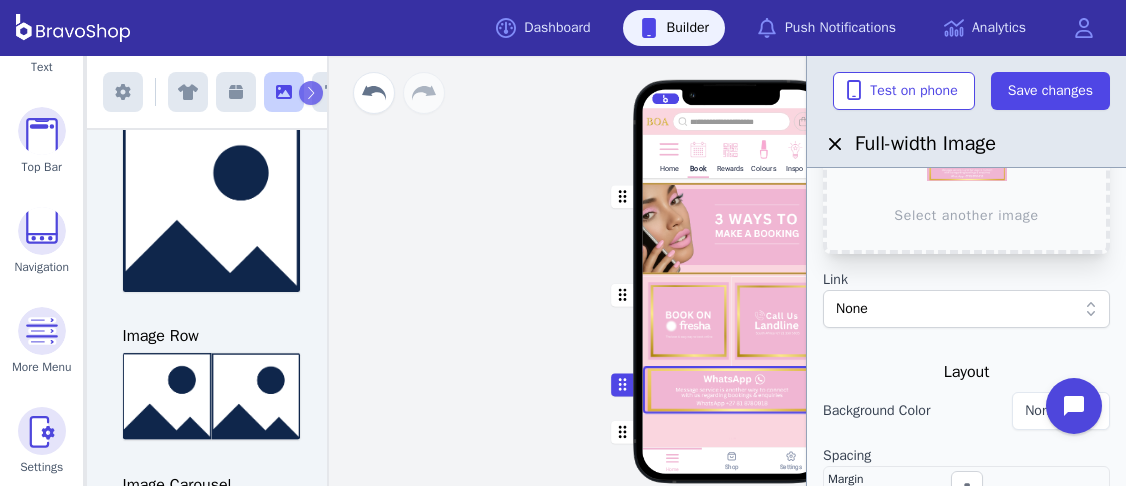 click on "None" at bounding box center (956, 309) 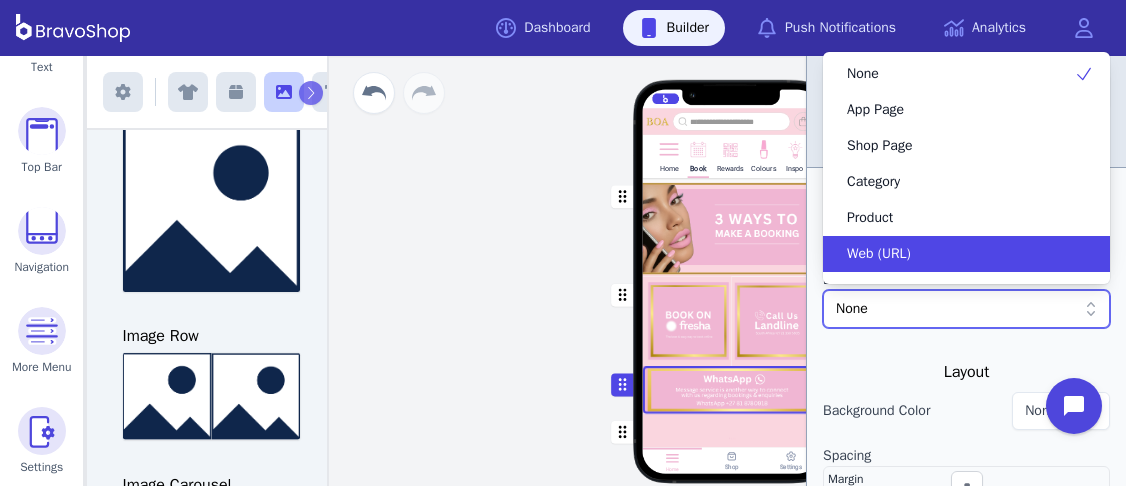 click on "Web (URL)" at bounding box center [954, 254] 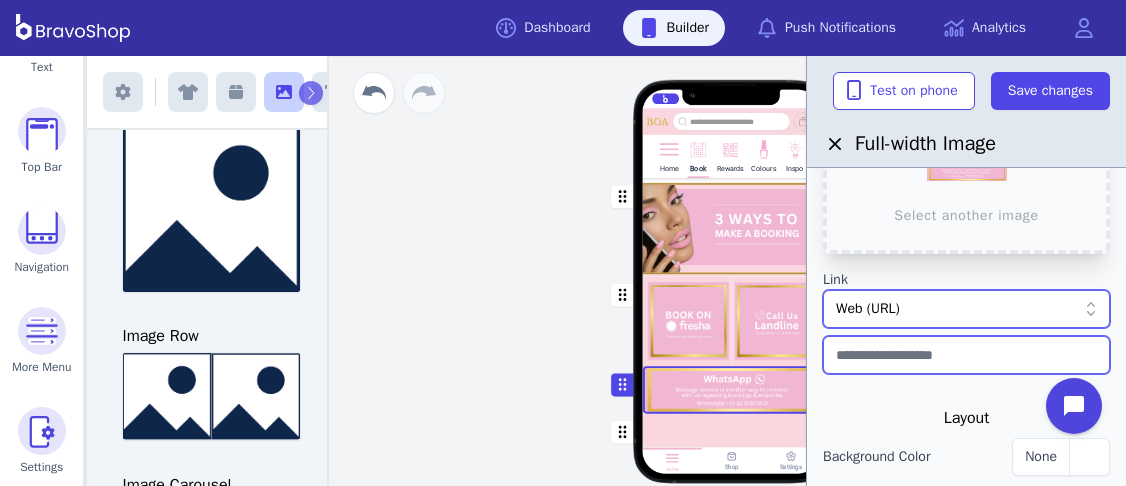 click at bounding box center [966, 355] 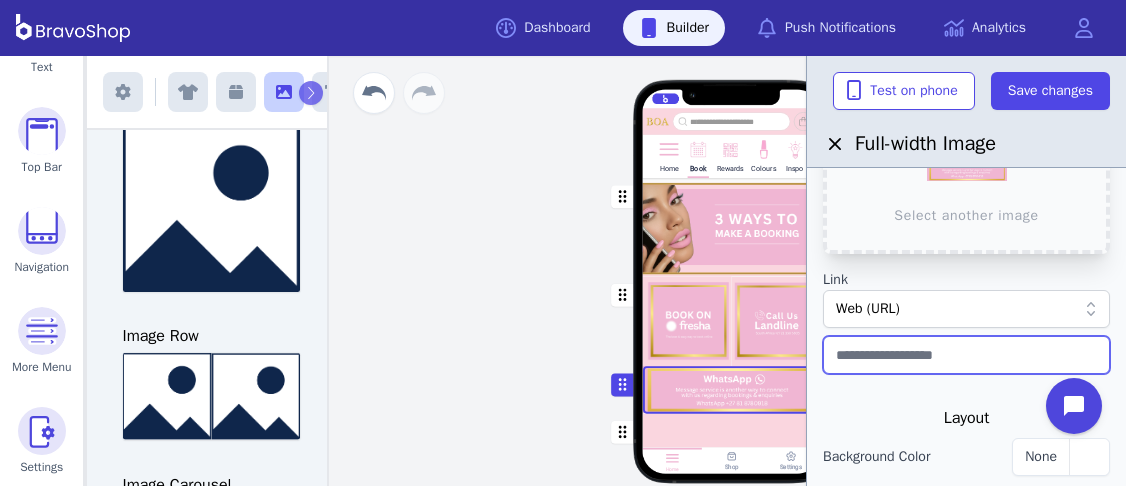paste on "**********" 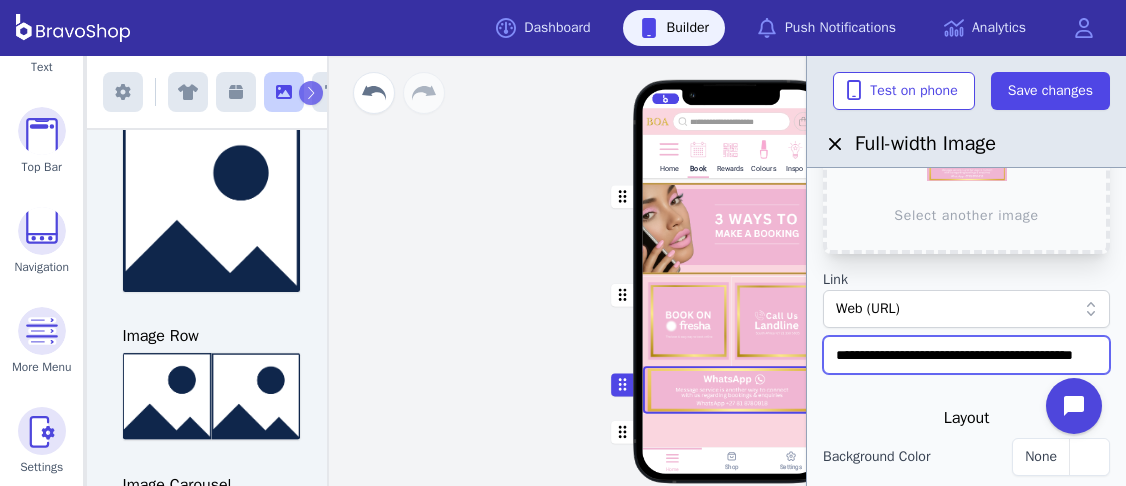 scroll, scrollTop: 0, scrollLeft: 74, axis: horizontal 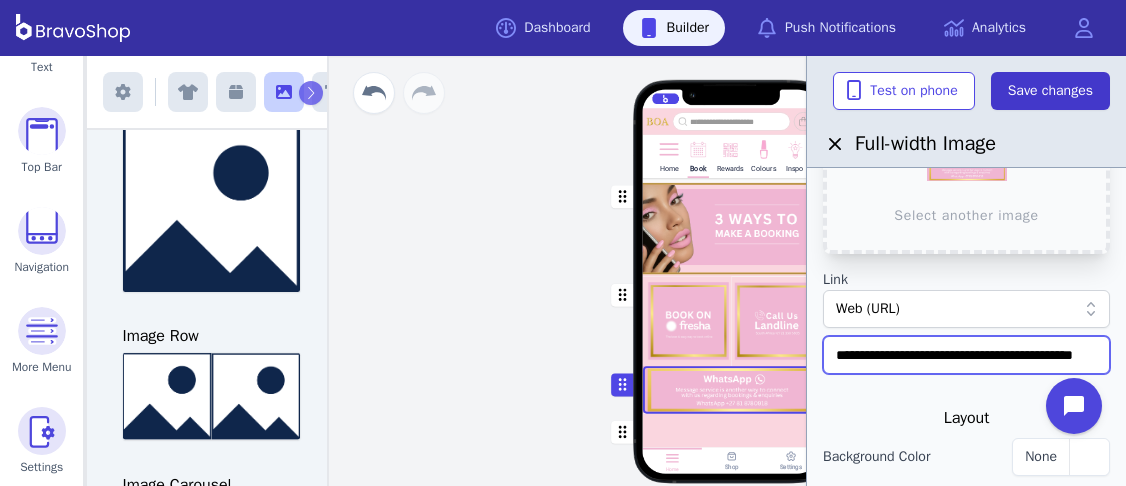 type on "**********" 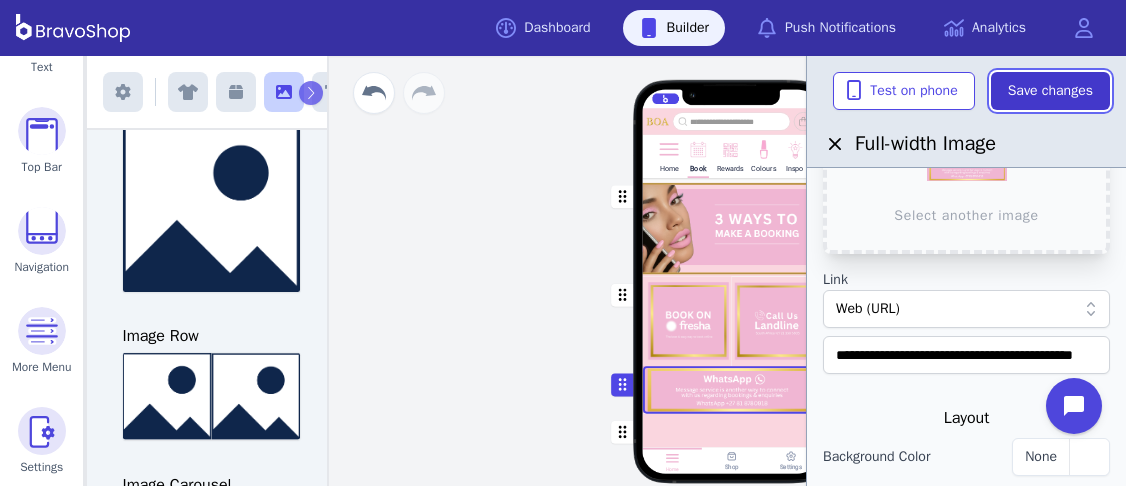 click on "Save changes" at bounding box center [1050, 91] 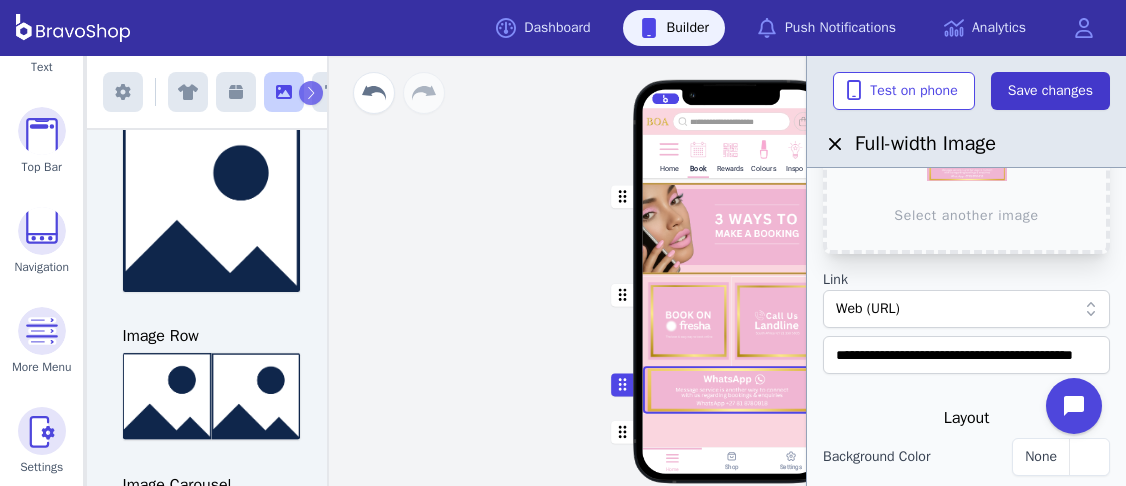 scroll, scrollTop: 0, scrollLeft: 0, axis: both 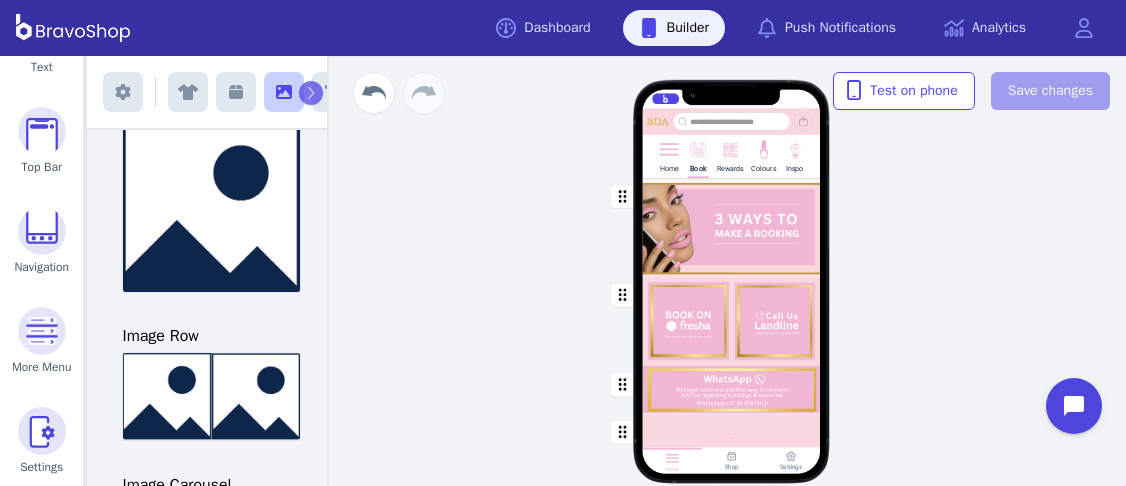click at bounding box center (732, 227) 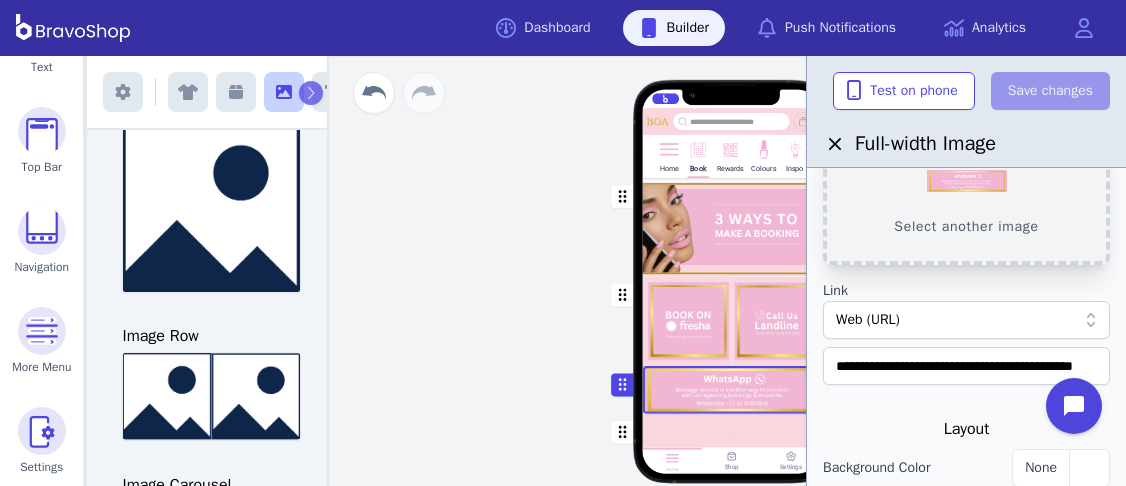 scroll, scrollTop: 123, scrollLeft: 0, axis: vertical 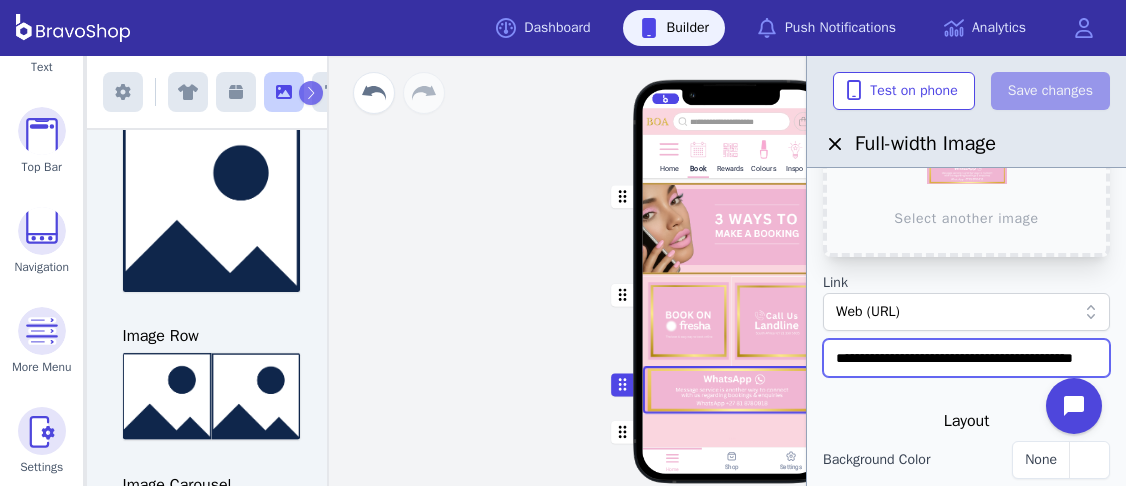 click on "**********" at bounding box center [966, 358] 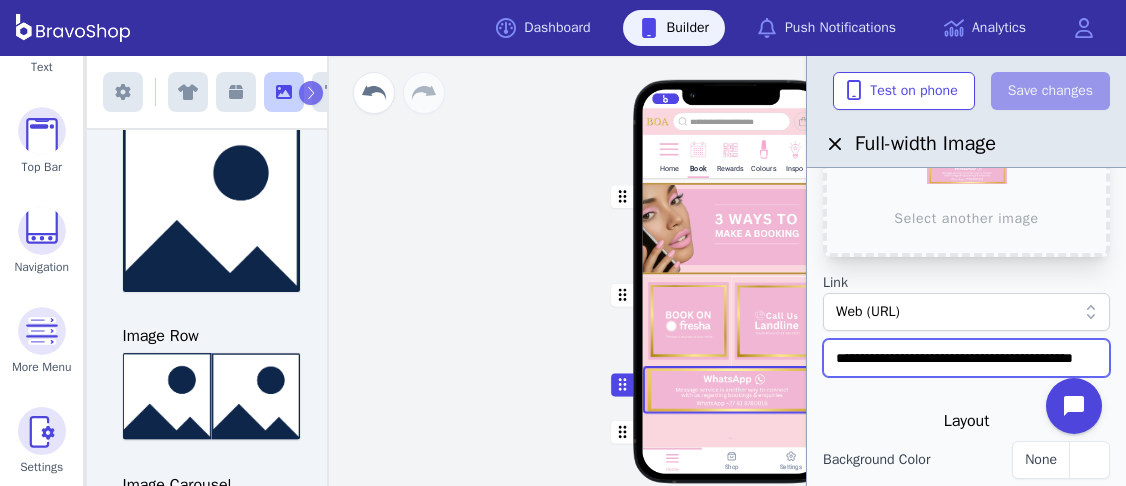 drag, startPoint x: 835, startPoint y: 359, endPoint x: 1124, endPoint y: 369, distance: 289.17297 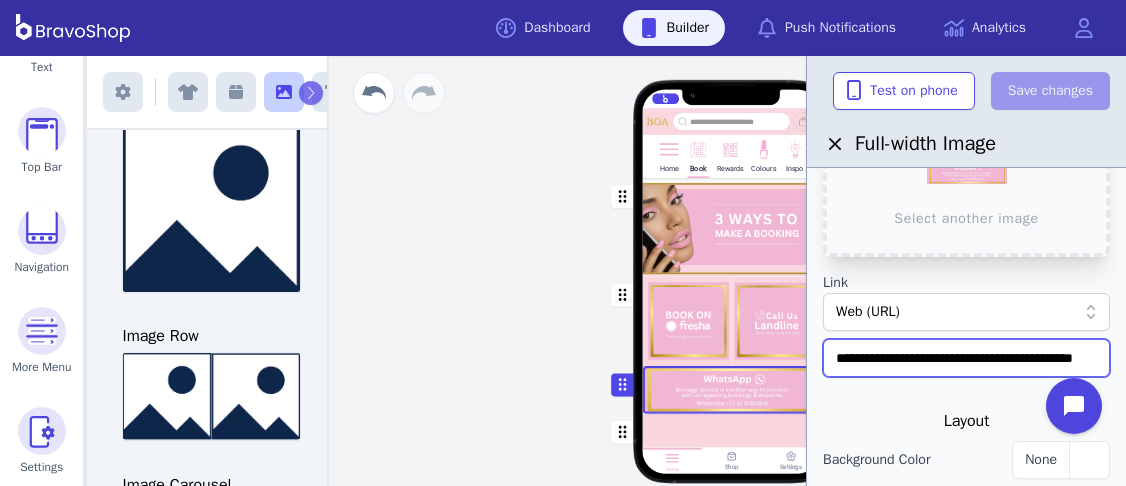 paste 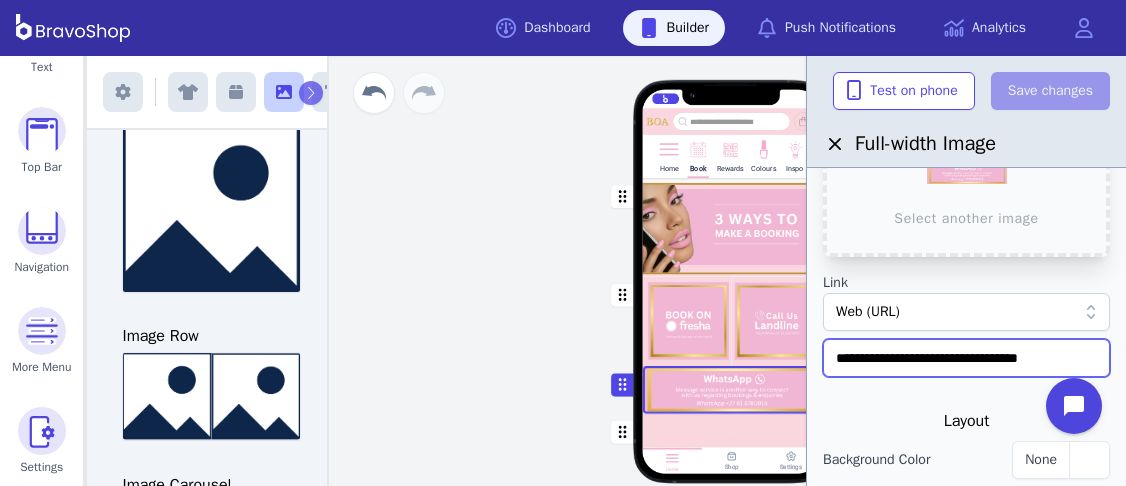 scroll, scrollTop: 0, scrollLeft: 0, axis: both 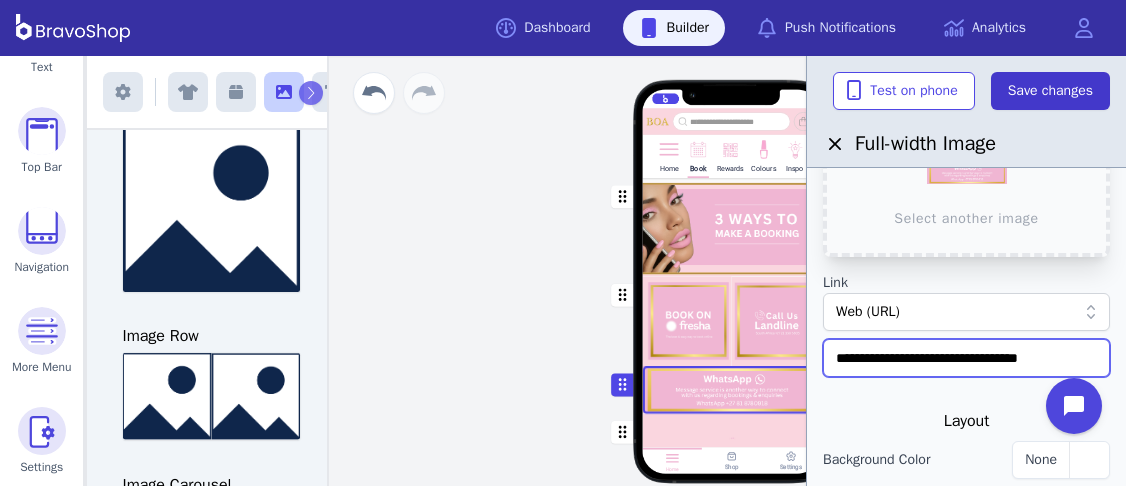 type on "**********" 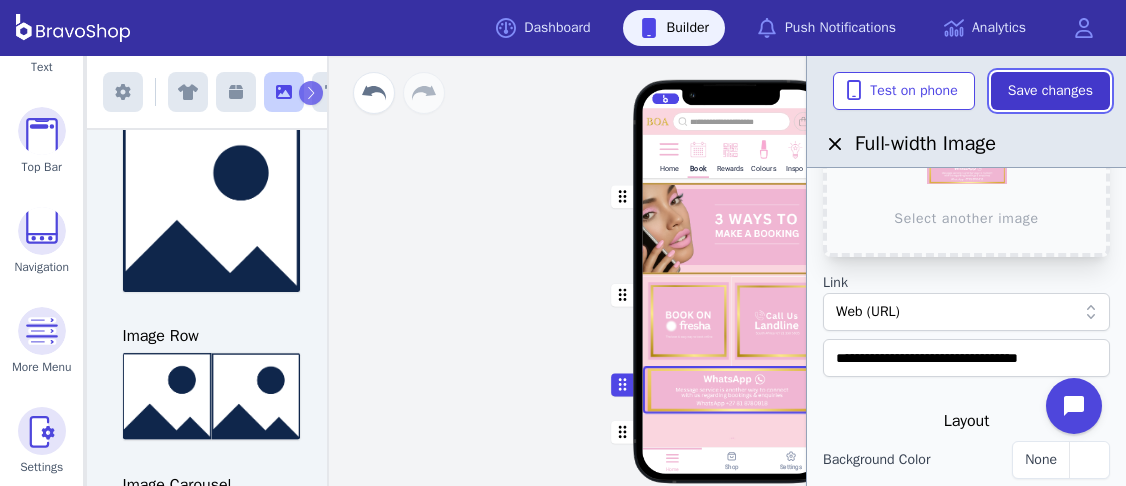 click on "Save changes" at bounding box center (1050, 91) 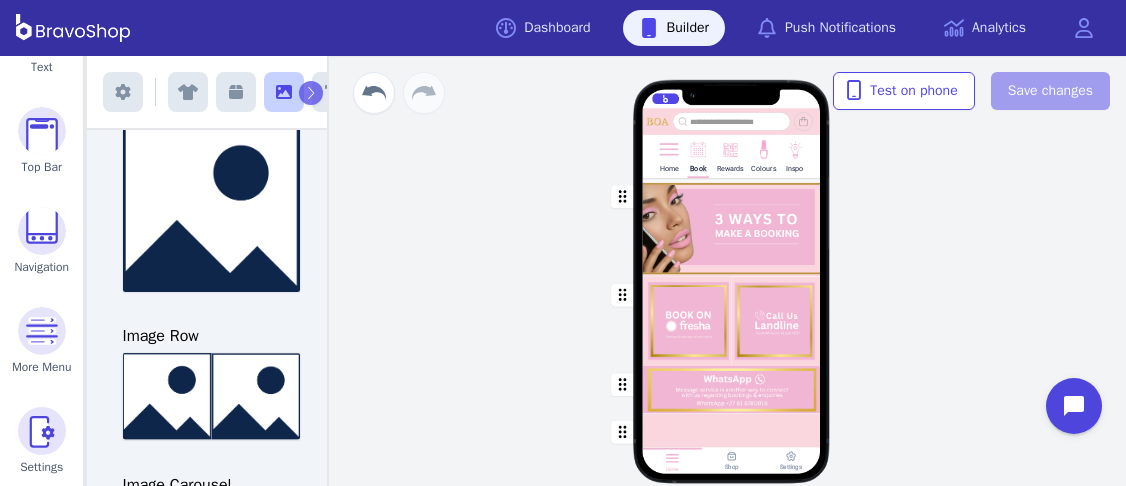 click at bounding box center (732, 227) 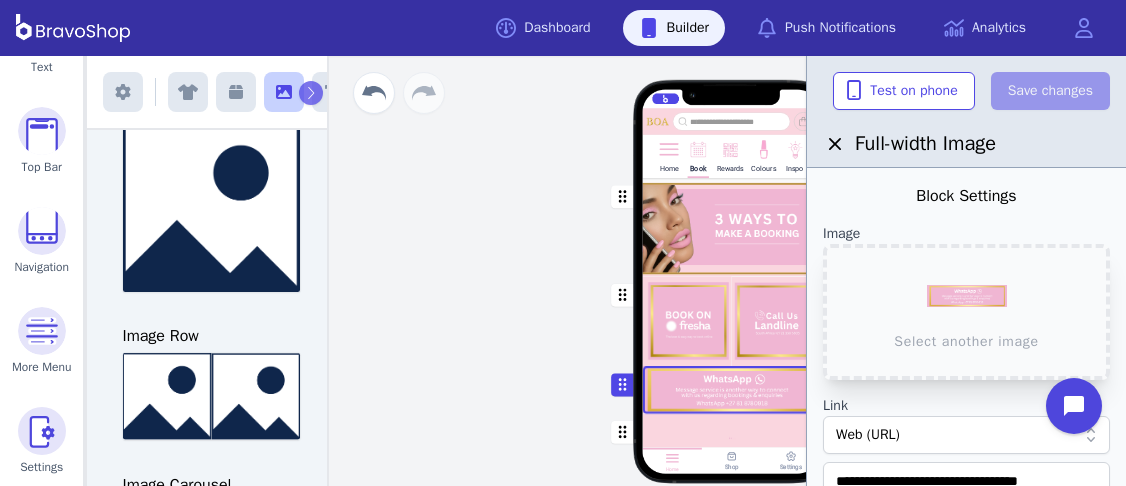 click on "Home Book Rewards Colours Inspo Drag a block here to get started Home Shop Settings" at bounding box center [731, 271] 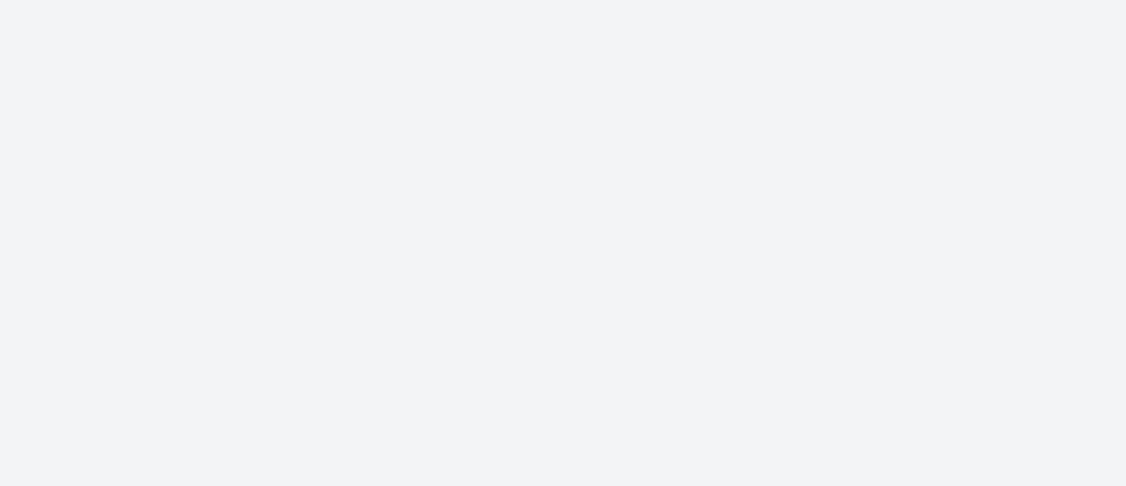 scroll, scrollTop: 0, scrollLeft: 0, axis: both 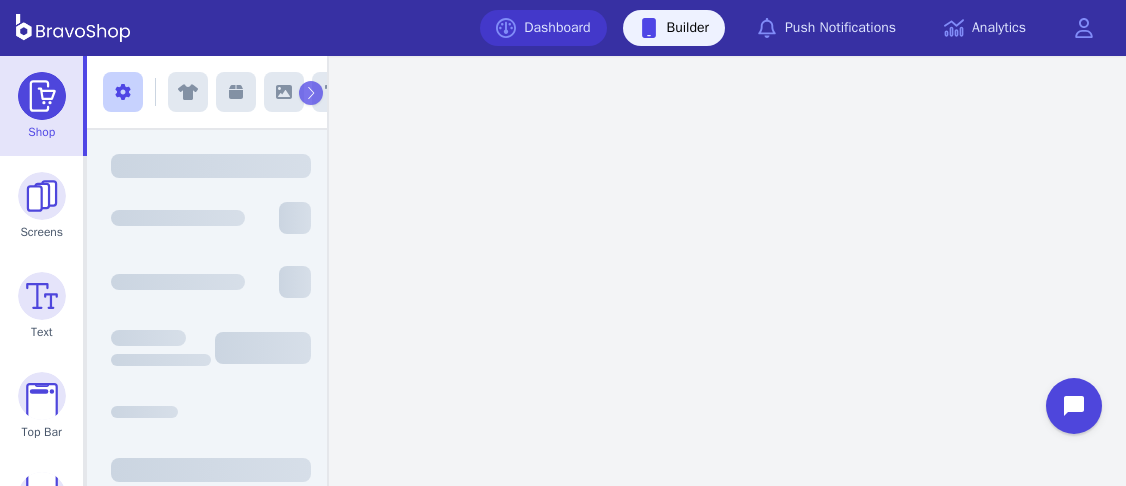 click on "Dashboard" at bounding box center (543, 28) 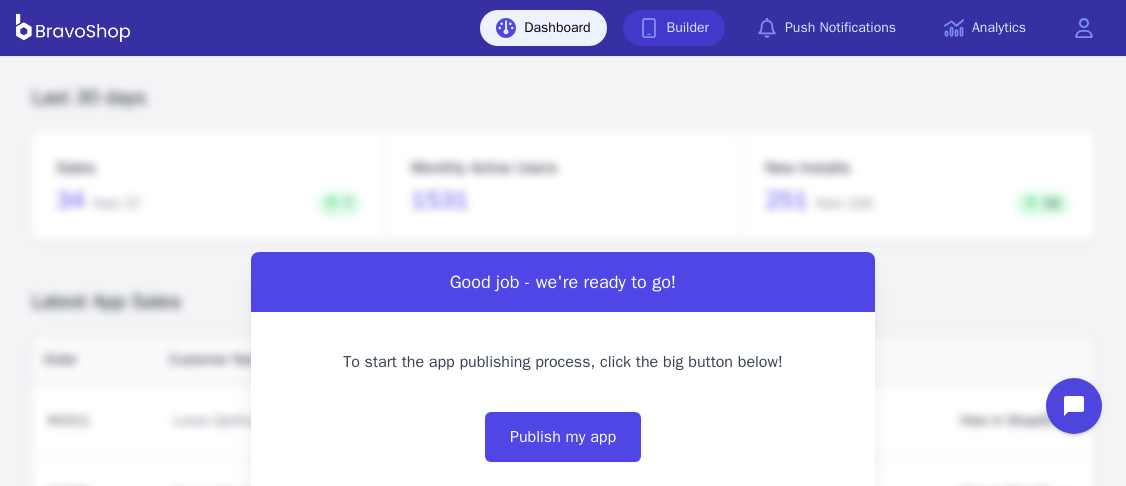 click on "Builder" at bounding box center (674, 28) 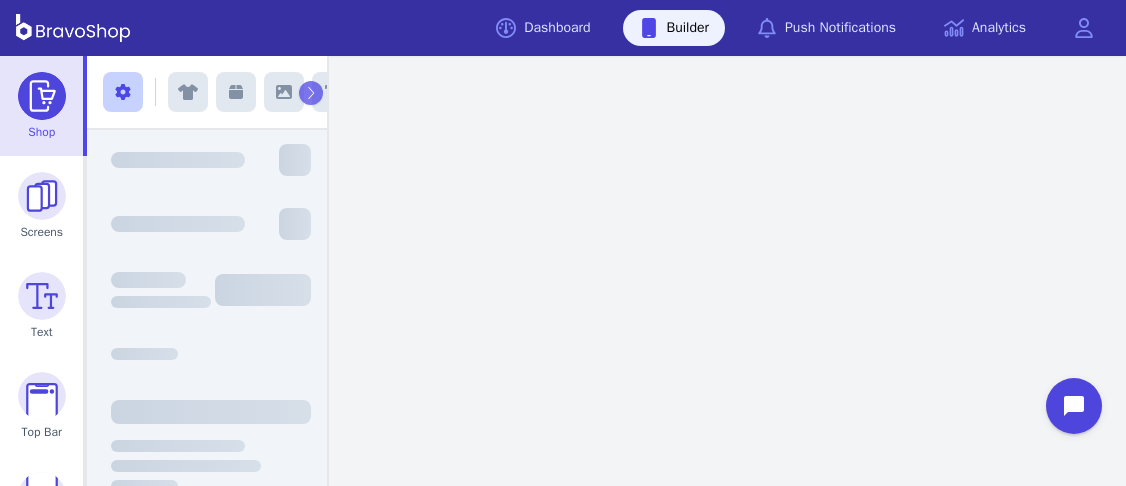 scroll, scrollTop: 67, scrollLeft: 0, axis: vertical 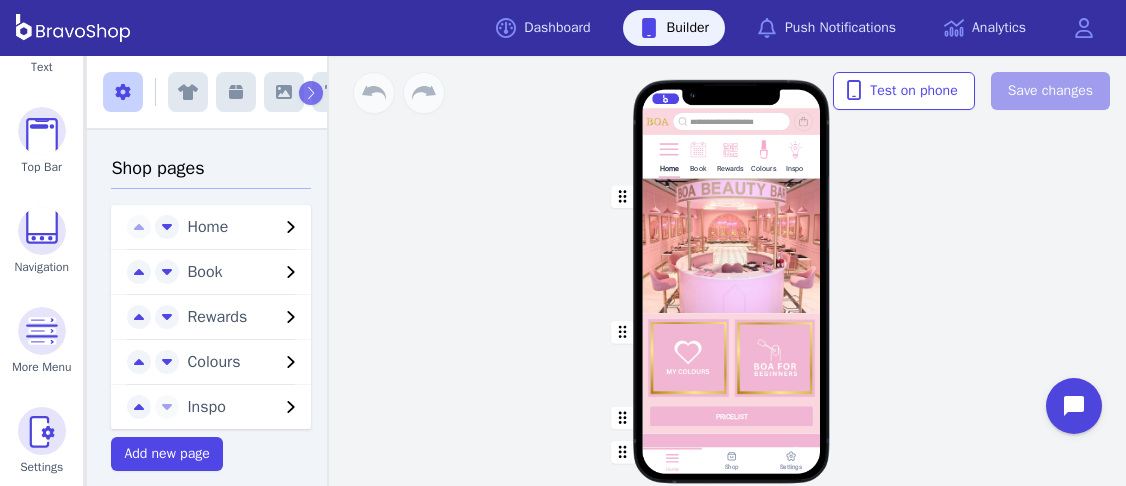 click at bounding box center (668, 148) 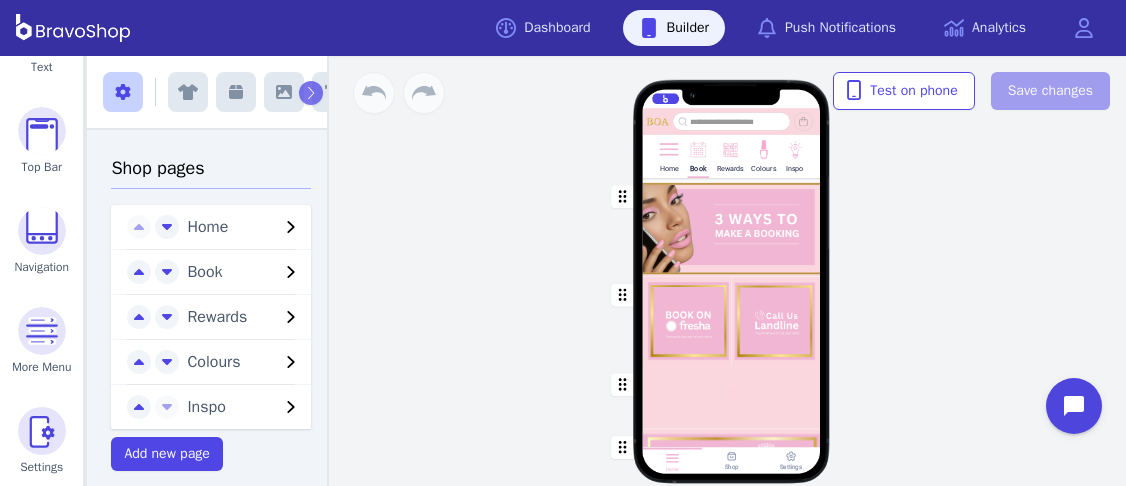 click at bounding box center (732, 227) 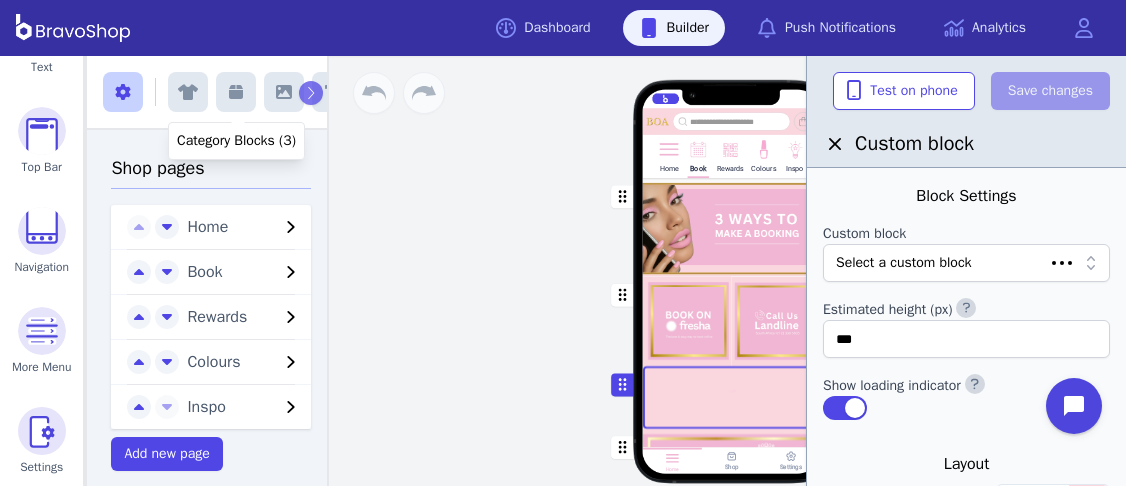 click at bounding box center (236, 92) 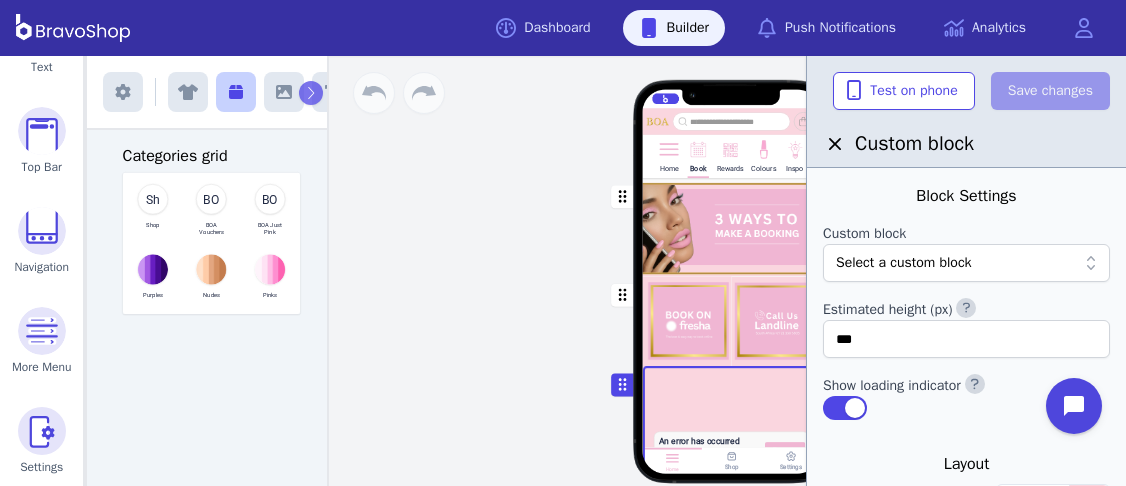 scroll, scrollTop: 205, scrollLeft: 0, axis: vertical 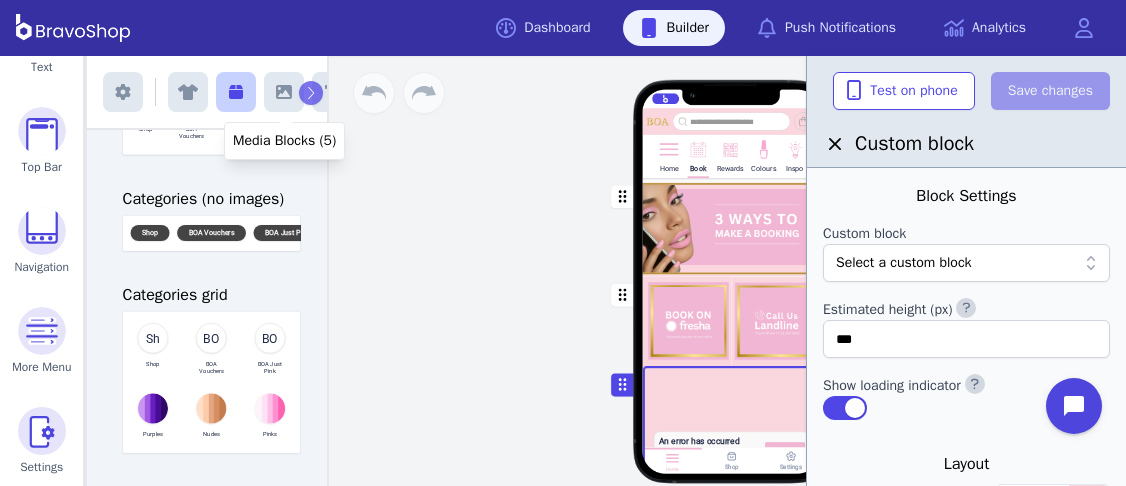 click at bounding box center [284, 92] 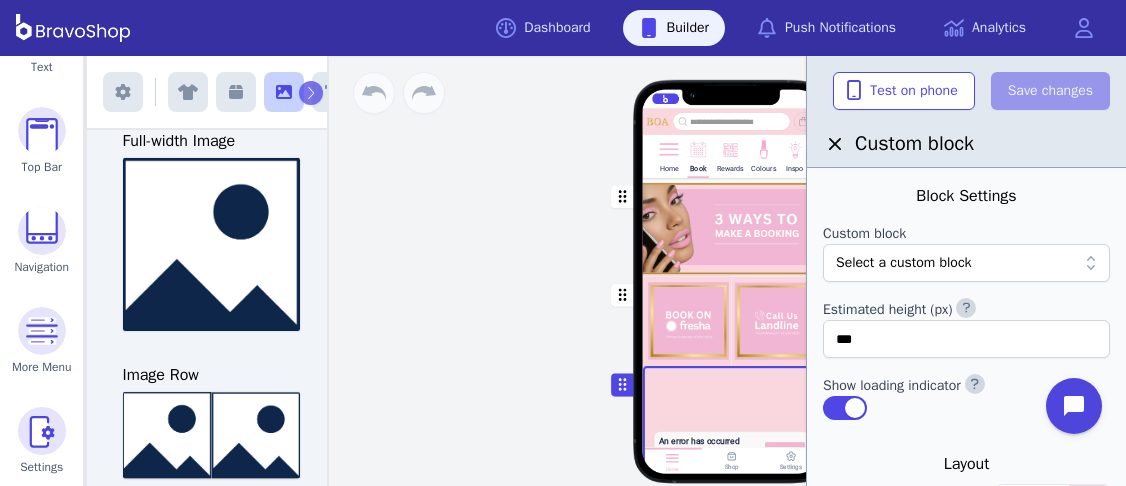 scroll, scrollTop: 246, scrollLeft: 0, axis: vertical 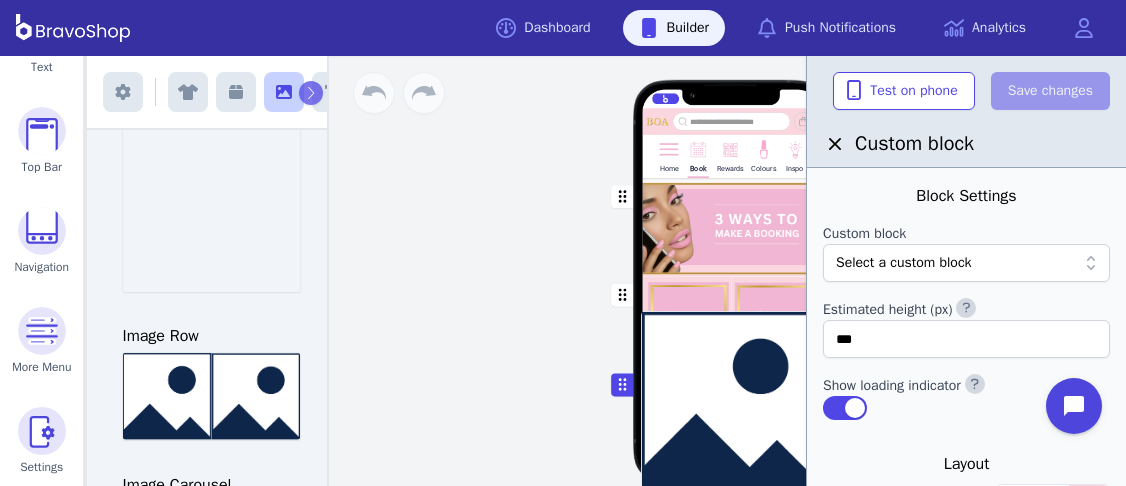 drag, startPoint x: 227, startPoint y: 195, endPoint x: 749, endPoint y: 354, distance: 545.67847 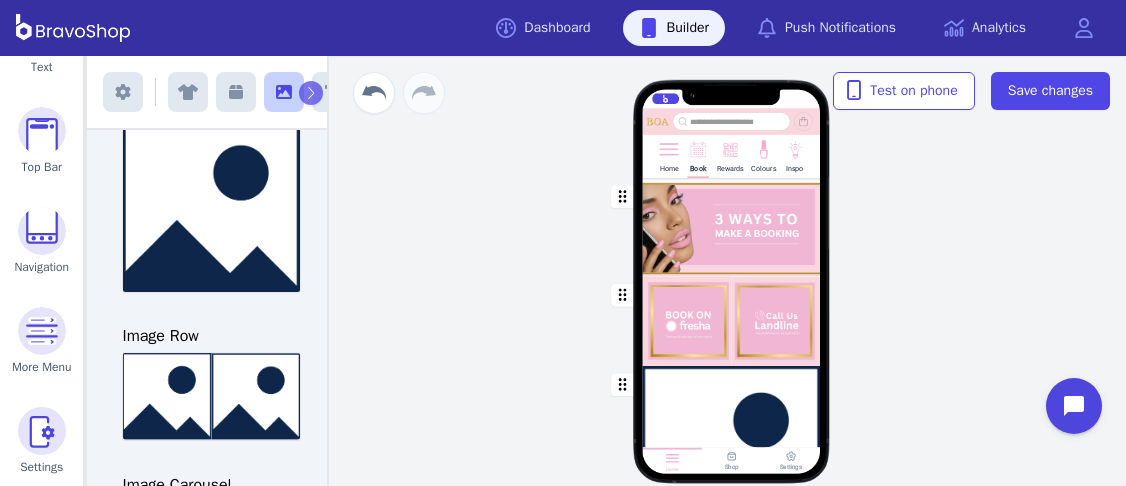 click at bounding box center [732, 227] 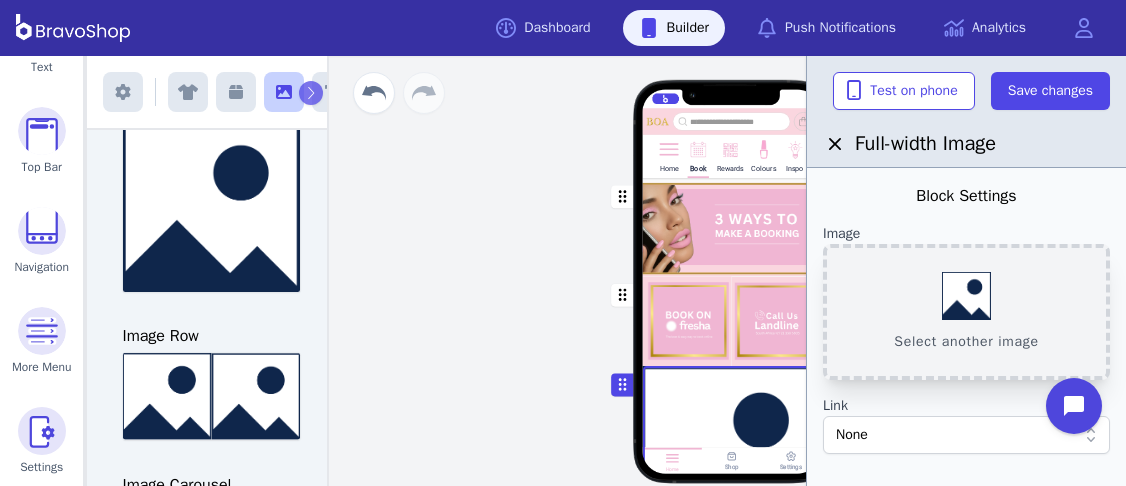click on "Select another image" at bounding box center (966, 312) 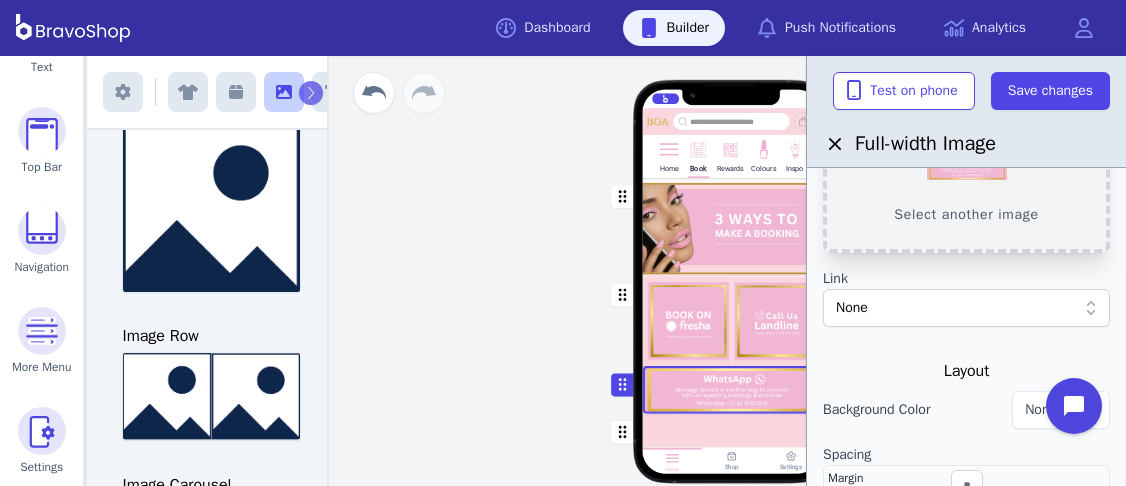 scroll, scrollTop: 126, scrollLeft: 0, axis: vertical 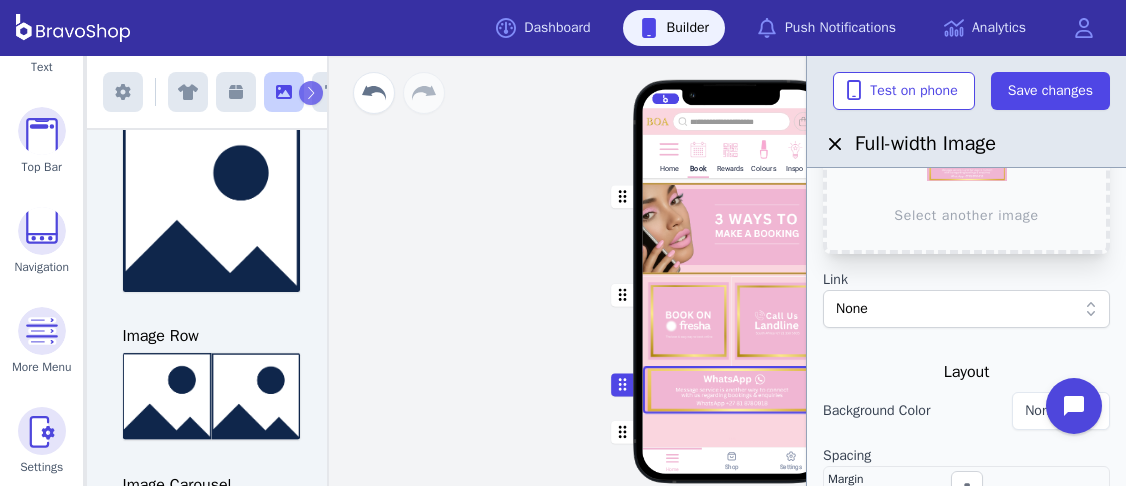 click on "None" at bounding box center [956, 309] 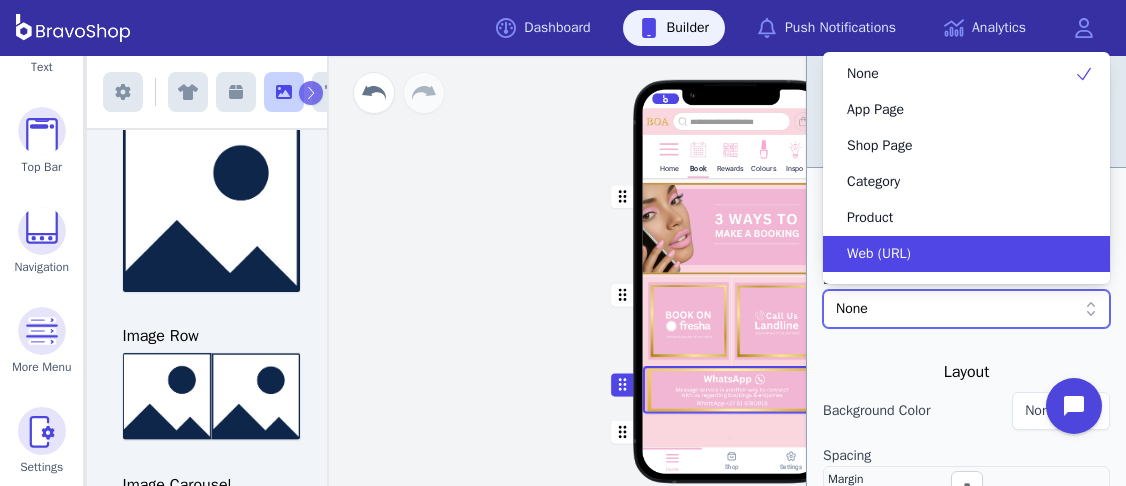 click on "Web (URL)" at bounding box center (954, 254) 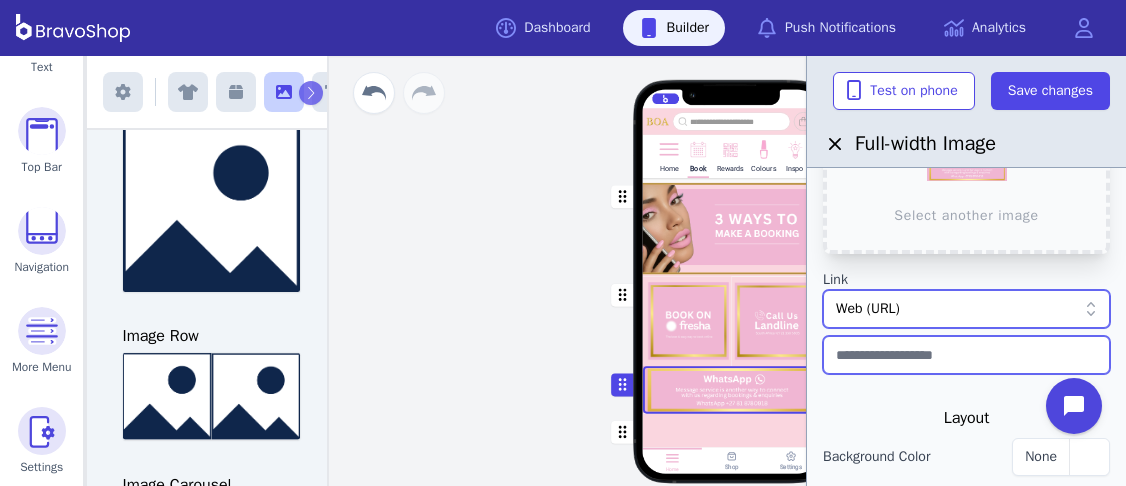 click at bounding box center [966, 355] 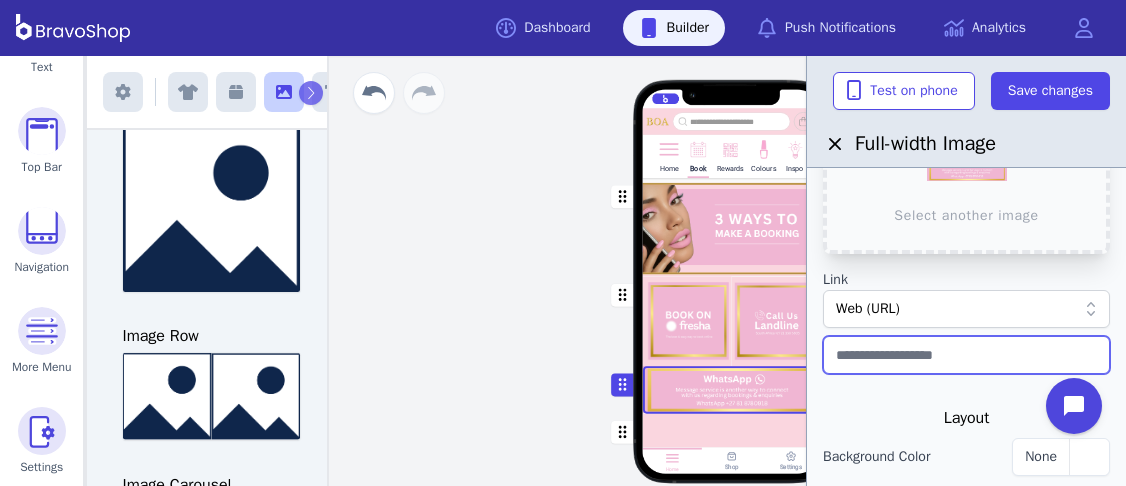 paste on "**********" 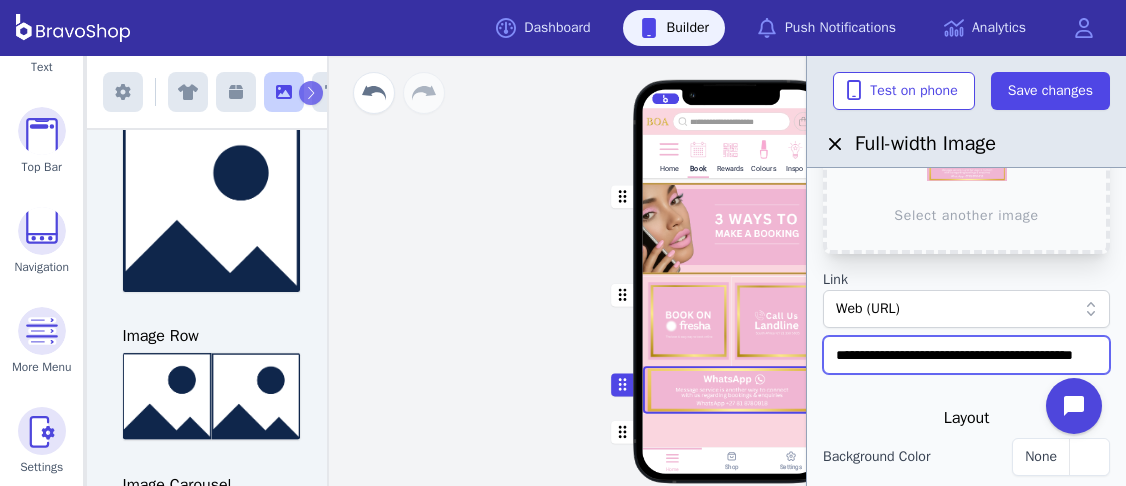 scroll, scrollTop: 0, scrollLeft: 74, axis: horizontal 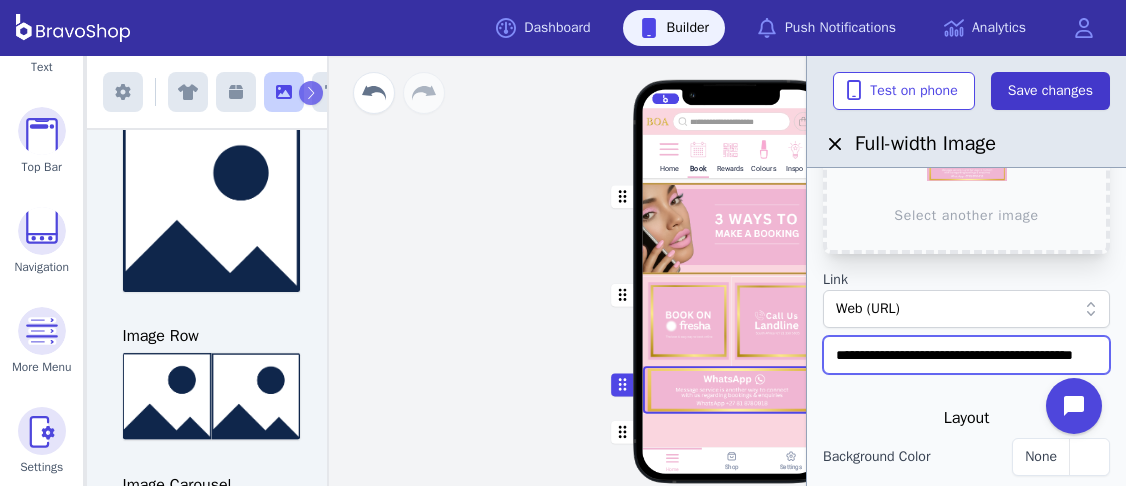 type on "**********" 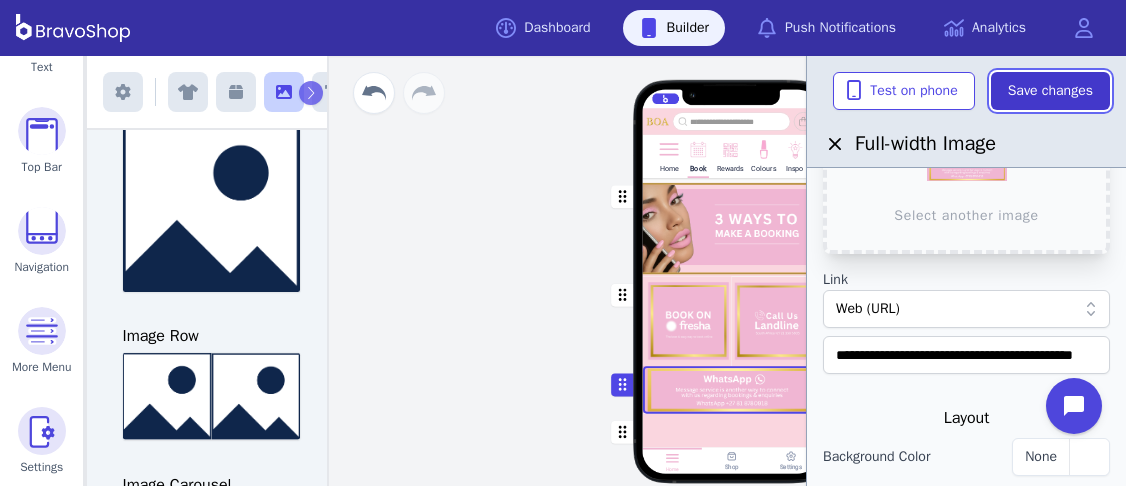click on "Save changes" at bounding box center [1050, 91] 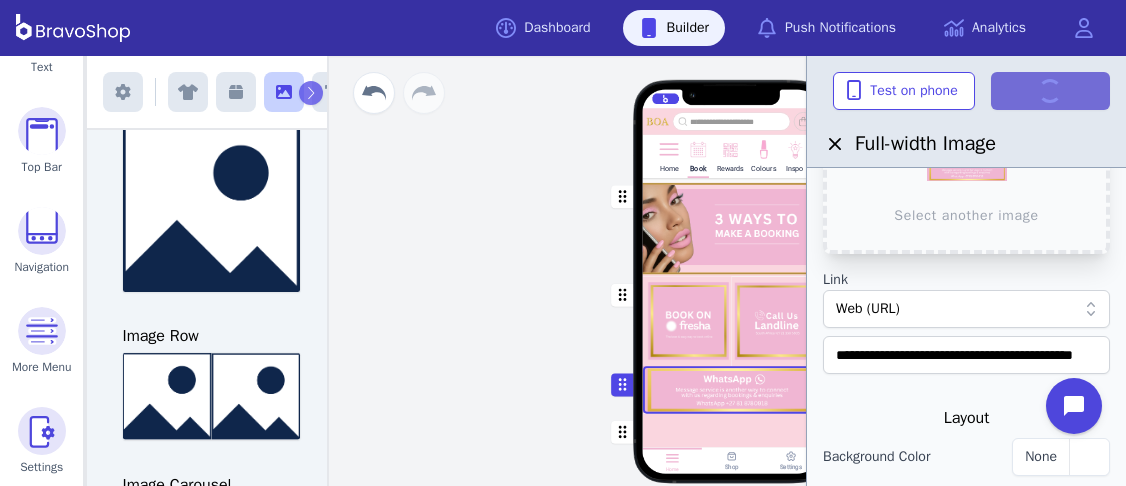 scroll, scrollTop: 0, scrollLeft: 0, axis: both 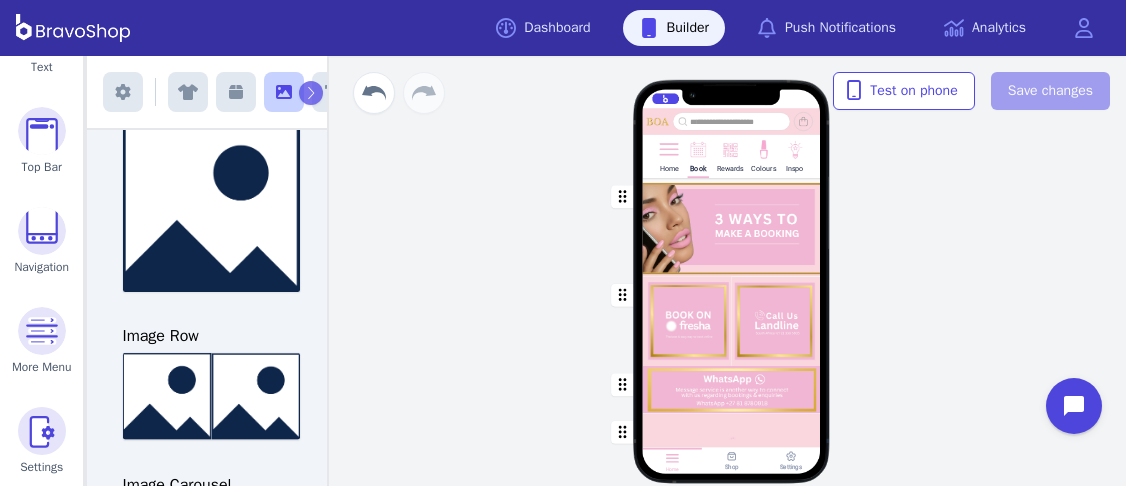 click at bounding box center (732, 227) 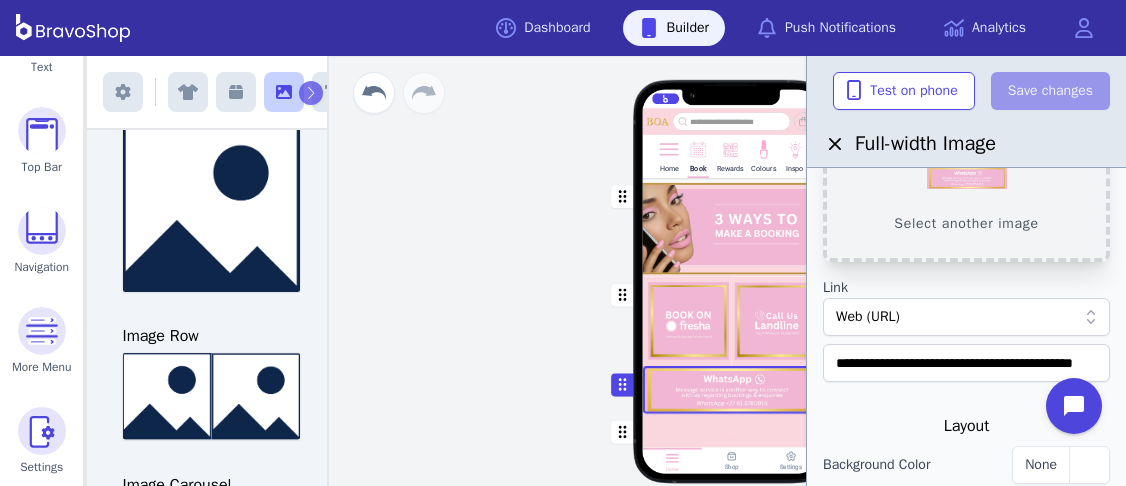 scroll, scrollTop: 123, scrollLeft: 0, axis: vertical 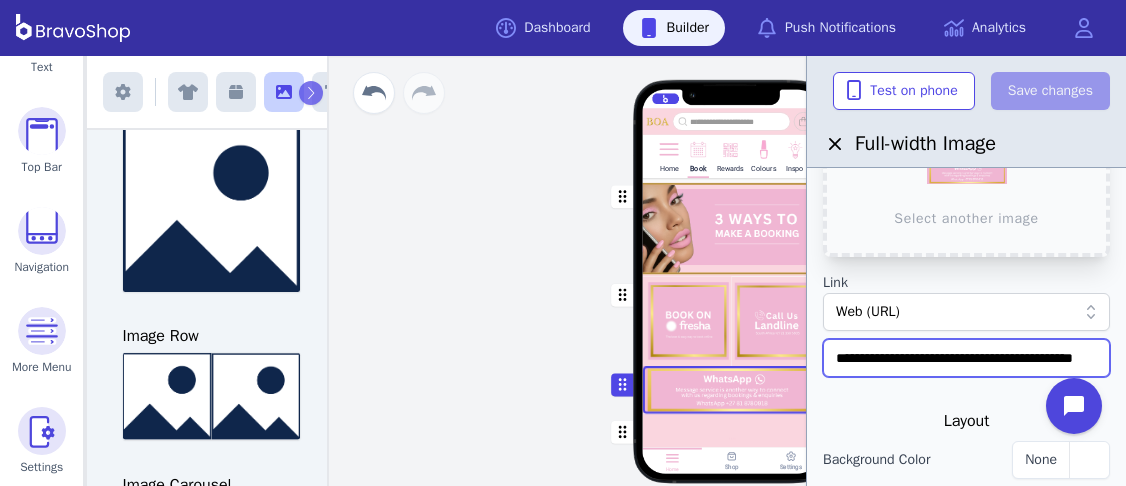 click on "**********" at bounding box center [966, 358] 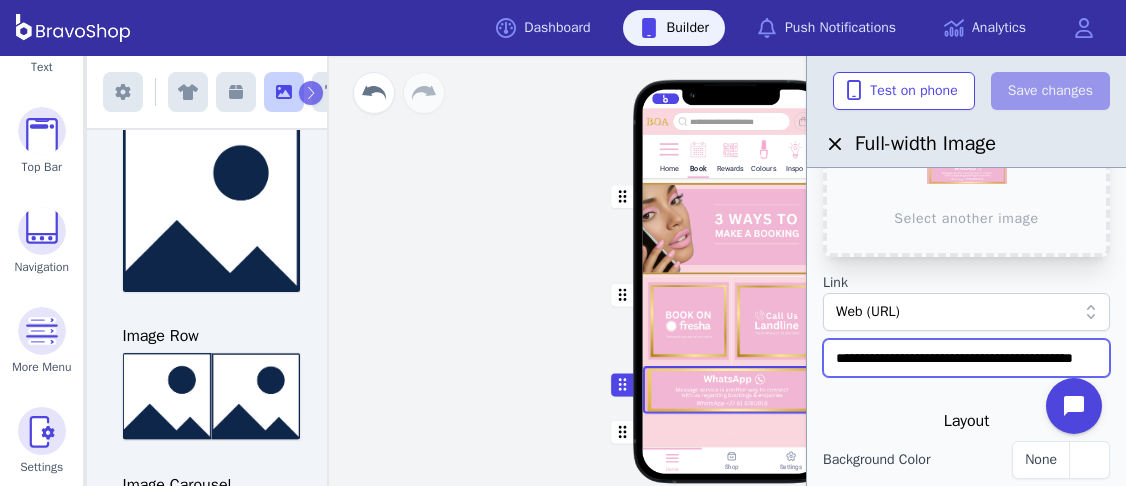 drag, startPoint x: 834, startPoint y: 356, endPoint x: 1125, endPoint y: 367, distance: 291.20782 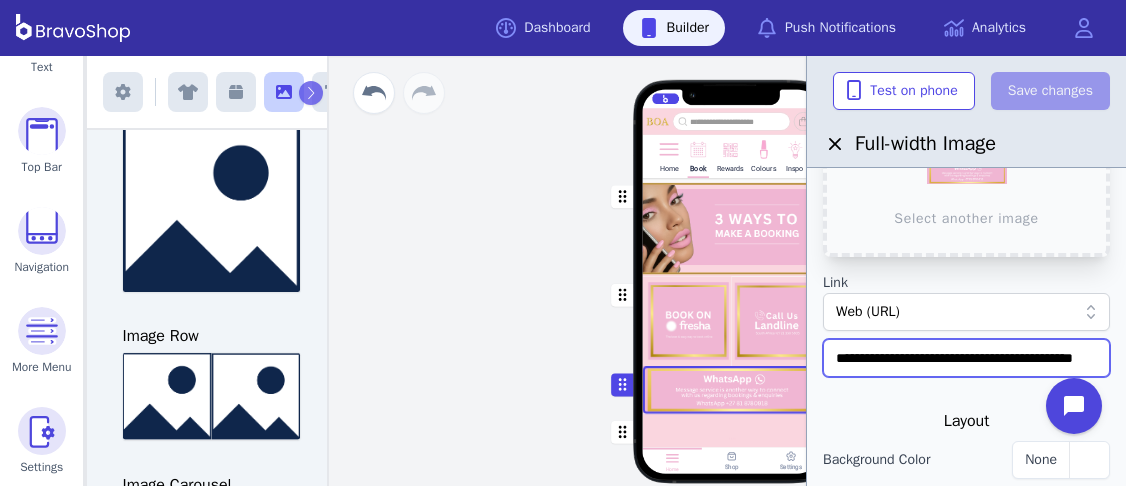 scroll, scrollTop: 0, scrollLeft: 0, axis: both 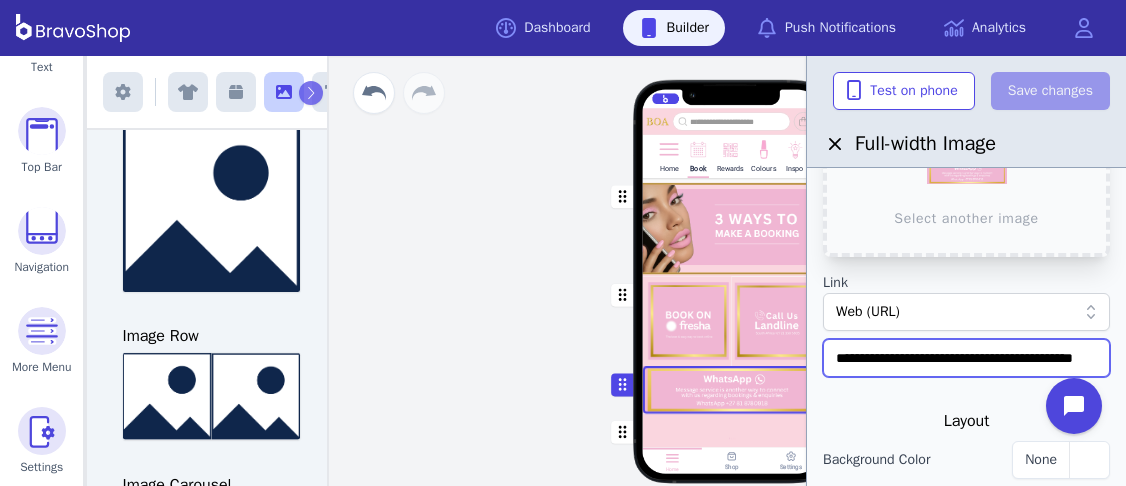 drag, startPoint x: 835, startPoint y: 359, endPoint x: 1124, endPoint y: 369, distance: 289.17297 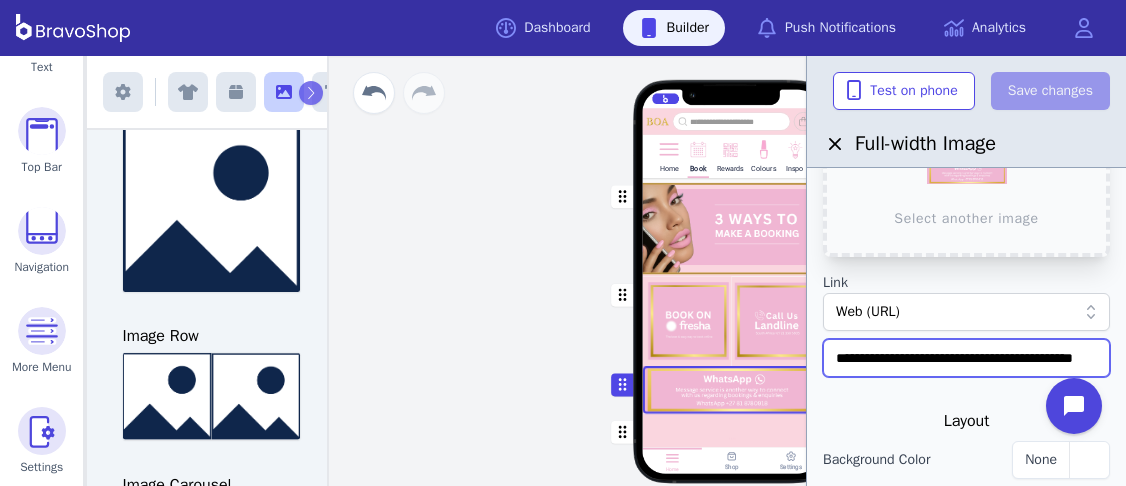 paste 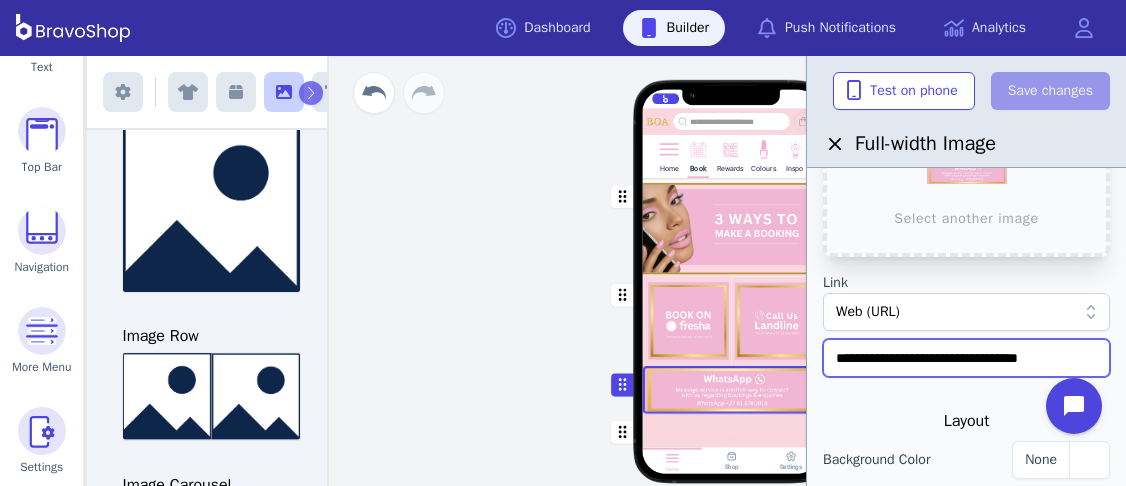 scroll, scrollTop: 0, scrollLeft: 0, axis: both 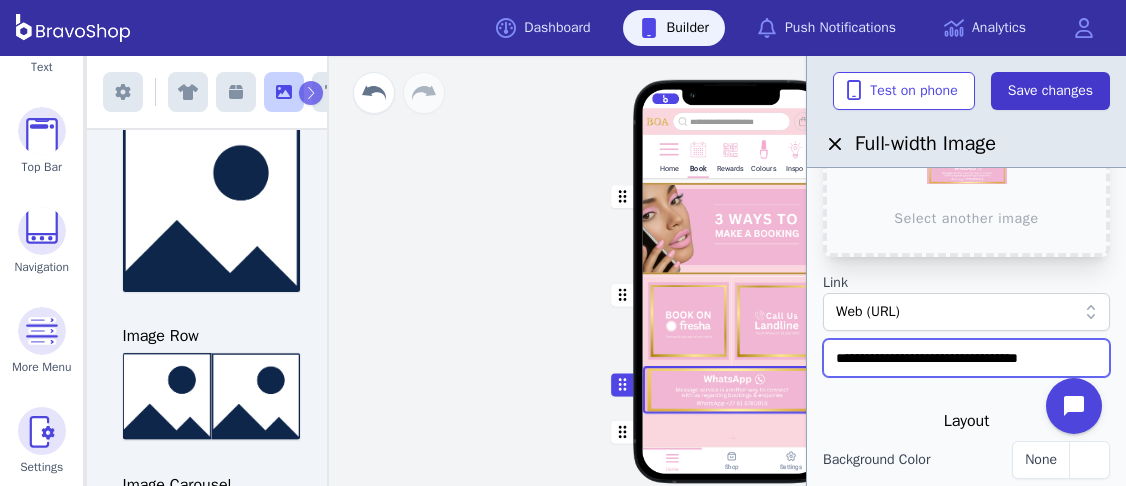 type on "**********" 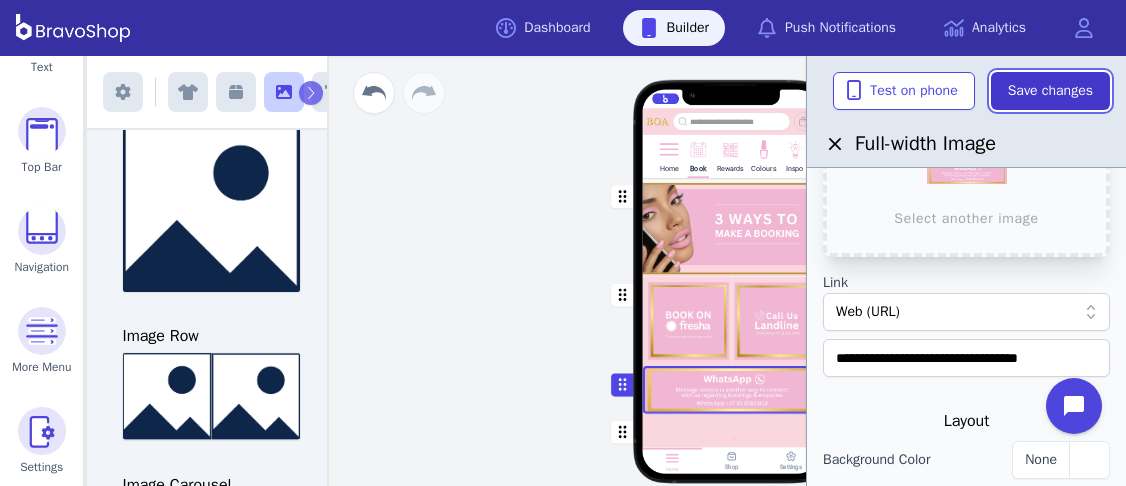 click on "Save changes" at bounding box center (1050, 91) 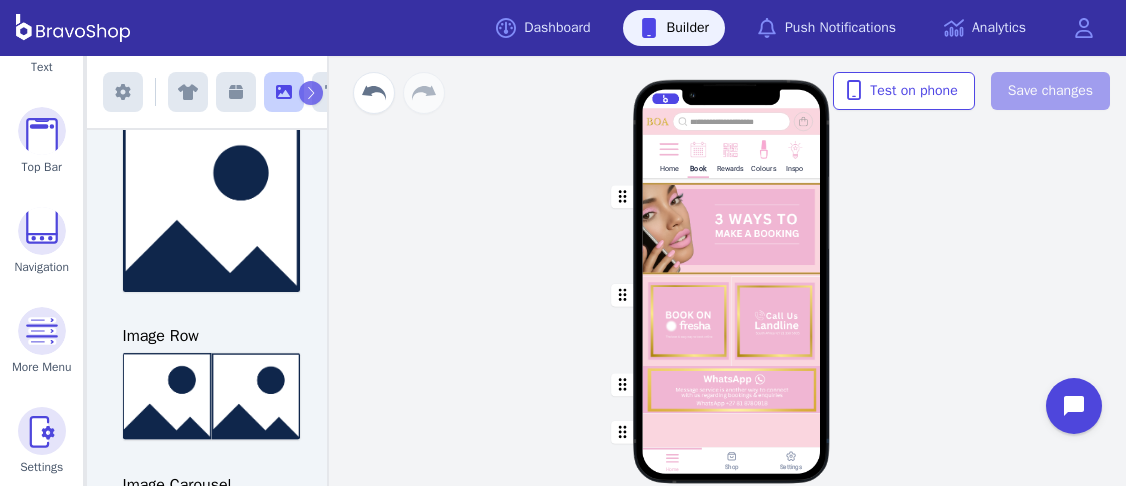 click at bounding box center (732, 227) 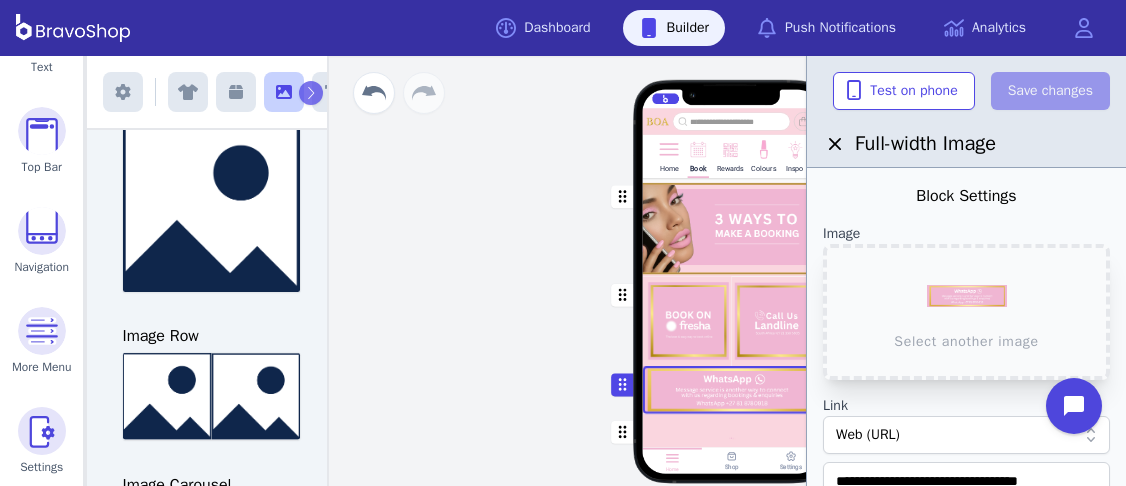 click on "Home Book Rewards Colours Inspo Drag a block here to get started Home Shop Settings" at bounding box center [731, 271] 